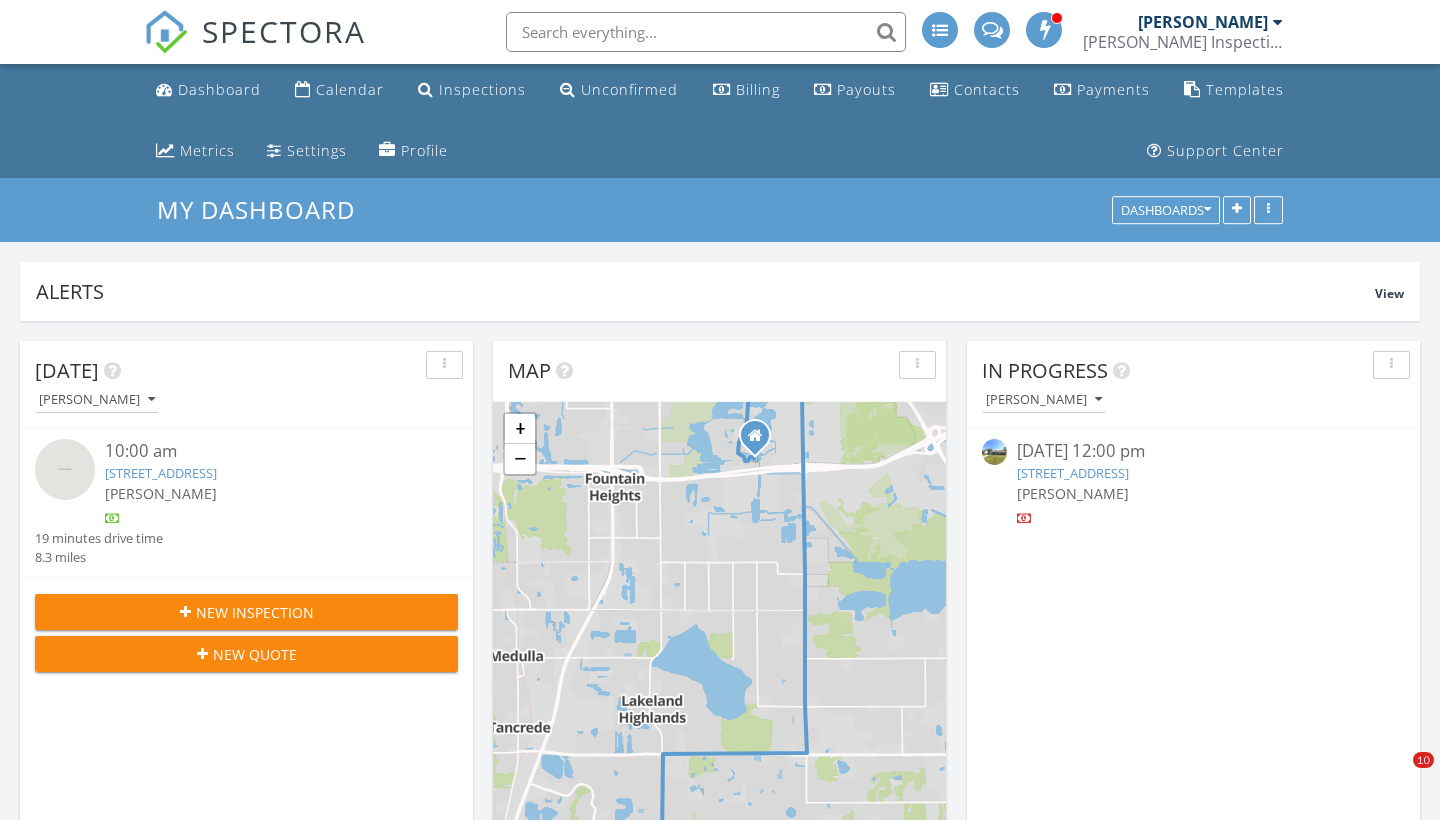 scroll, scrollTop: 0, scrollLeft: 0, axis: both 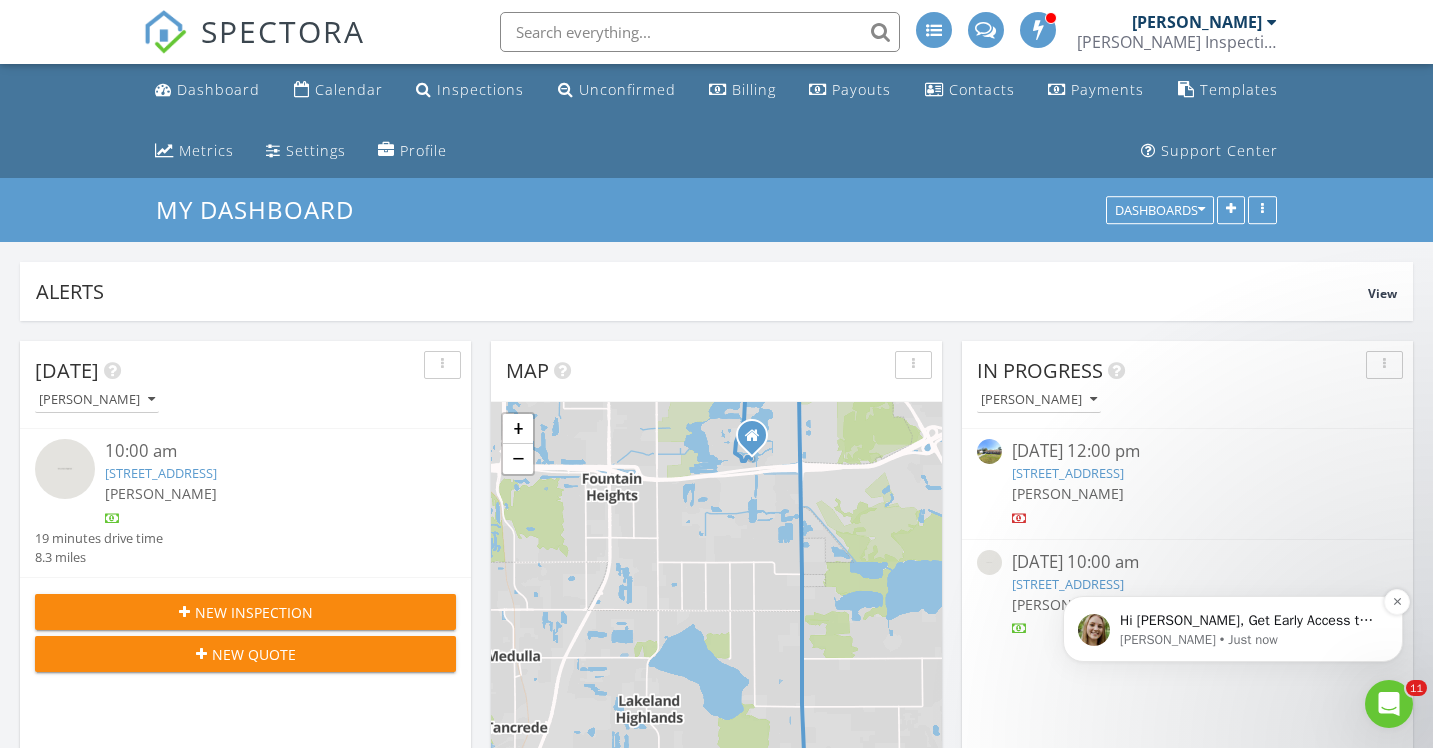 click on "Megan • Just now" at bounding box center [1249, 640] 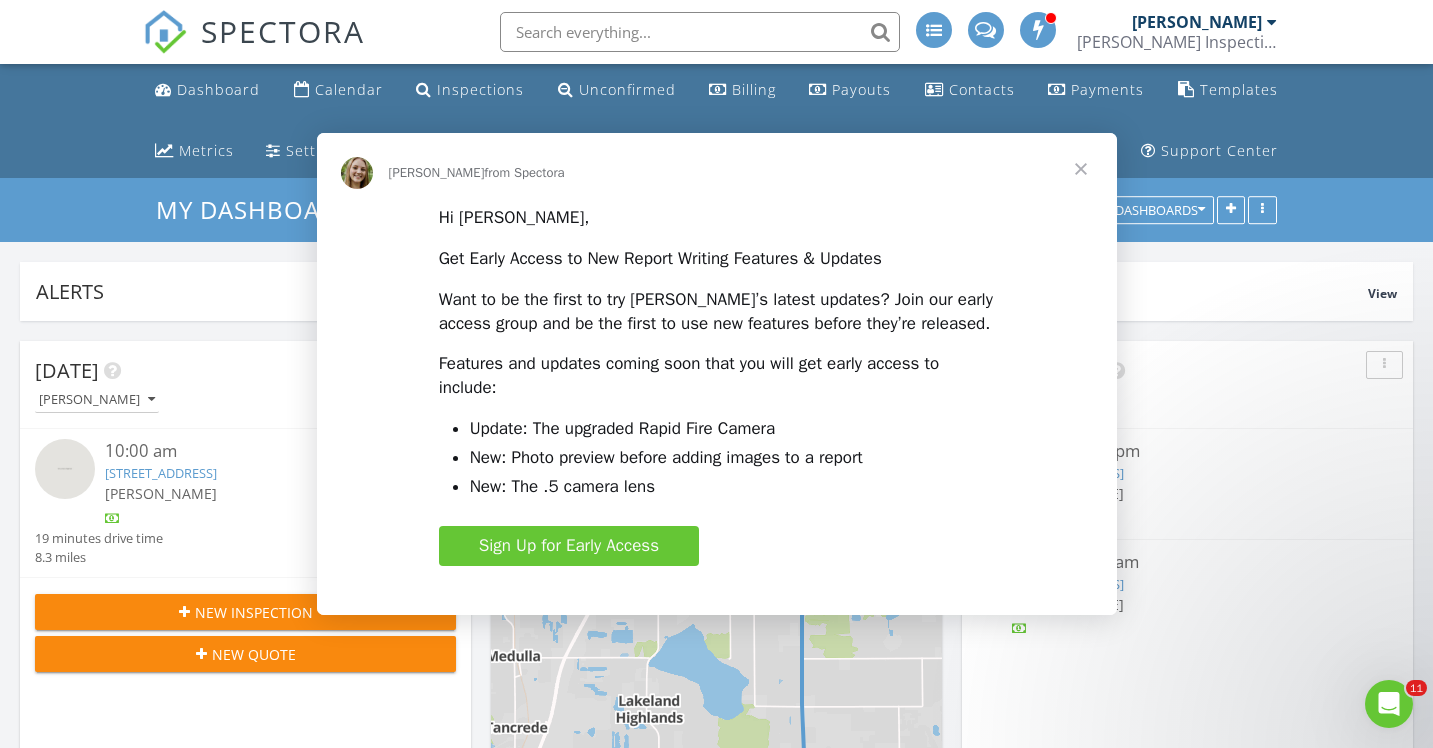 scroll, scrollTop: 0, scrollLeft: 0, axis: both 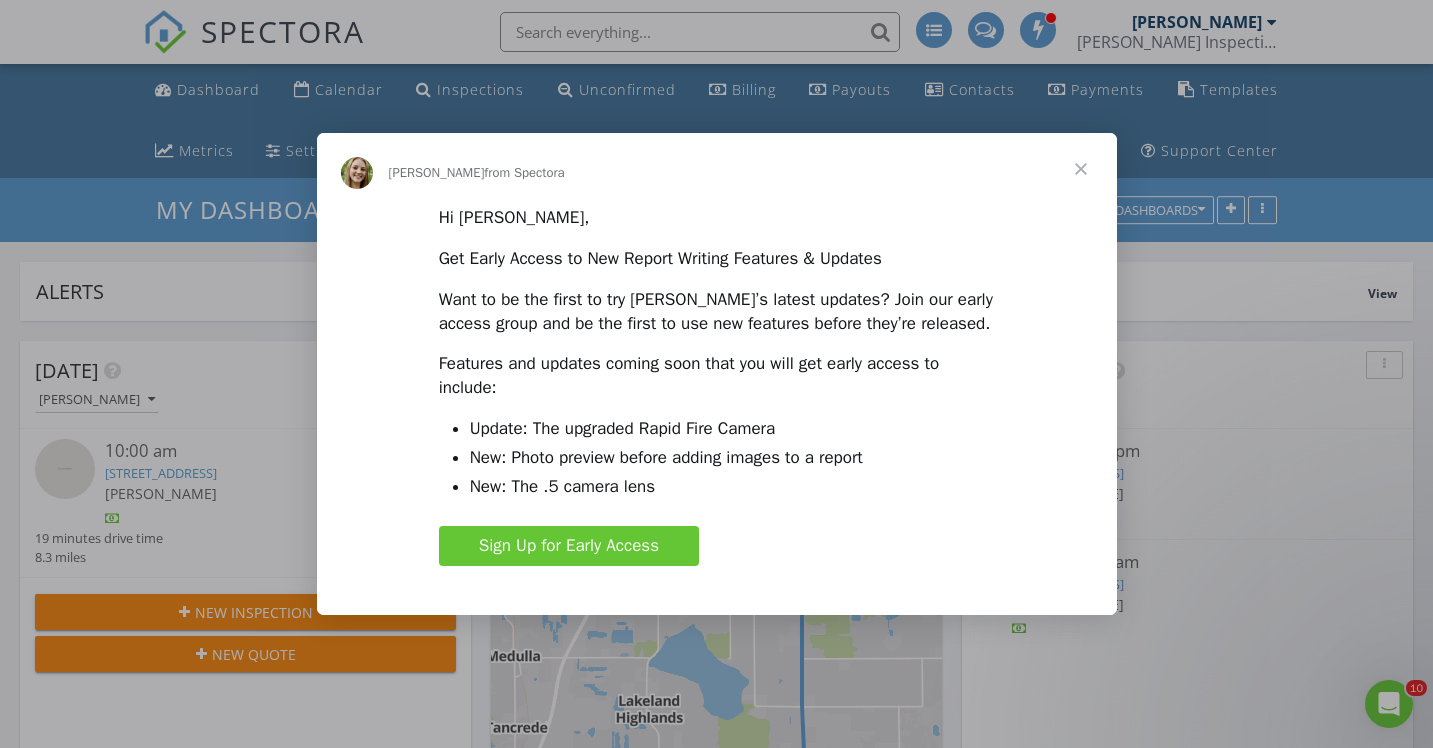 click on "Sign Up for Early Access" at bounding box center [569, 545] 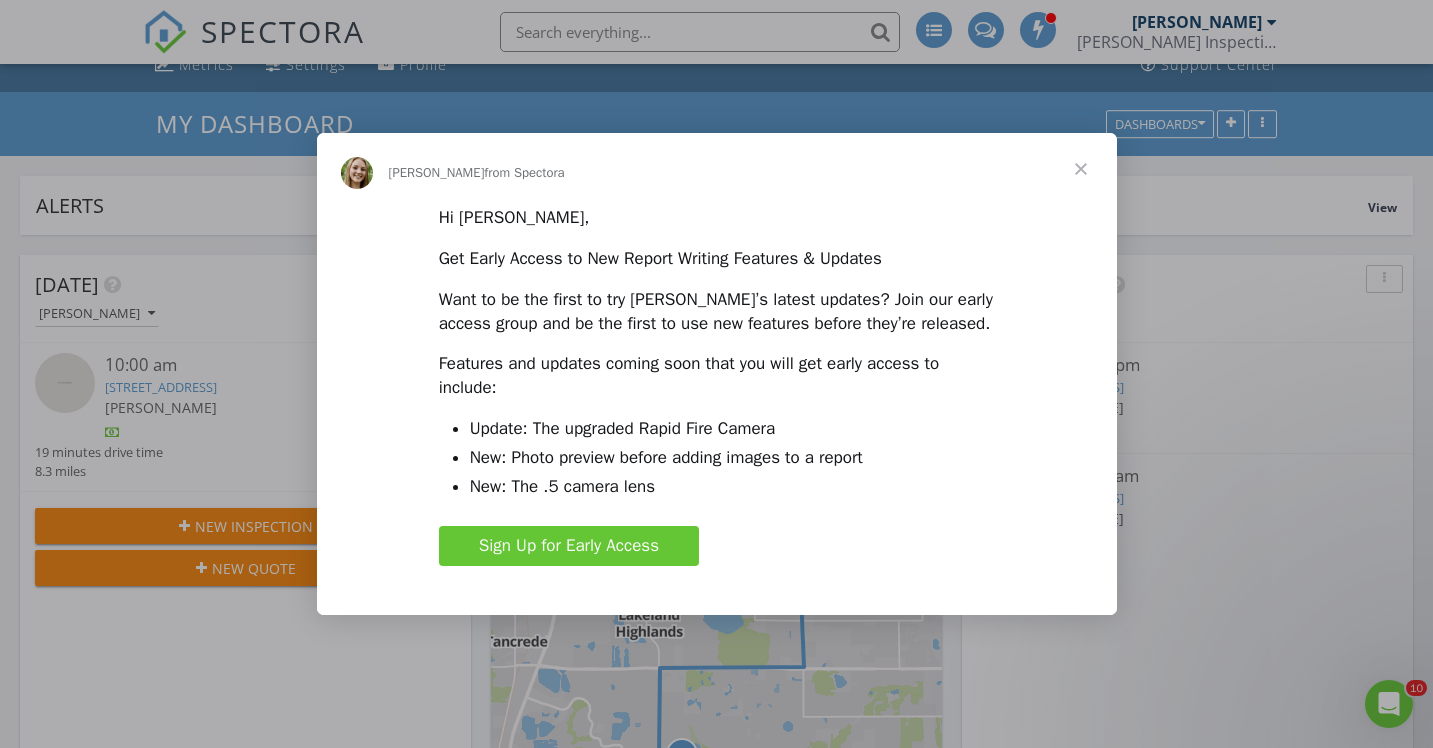 scroll, scrollTop: 89, scrollLeft: 0, axis: vertical 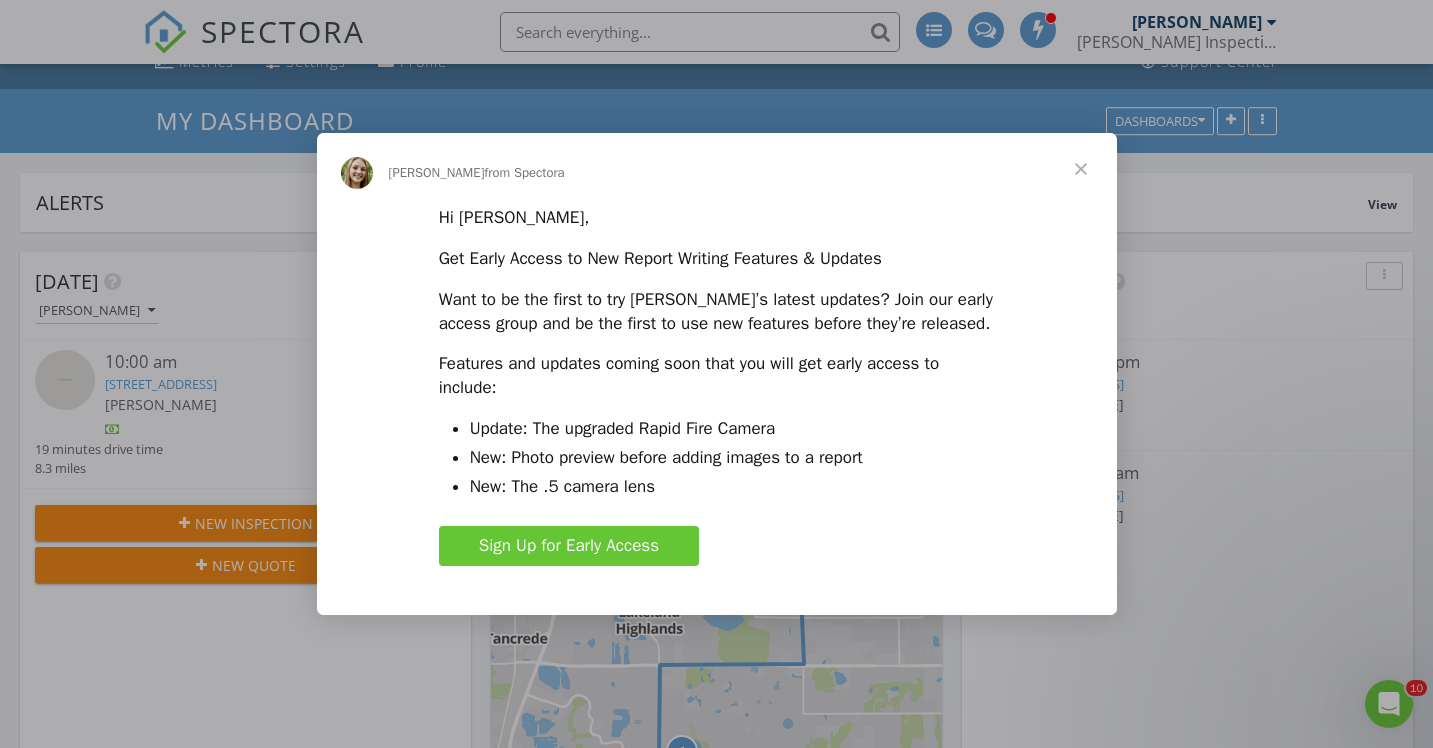 click at bounding box center (1081, 169) 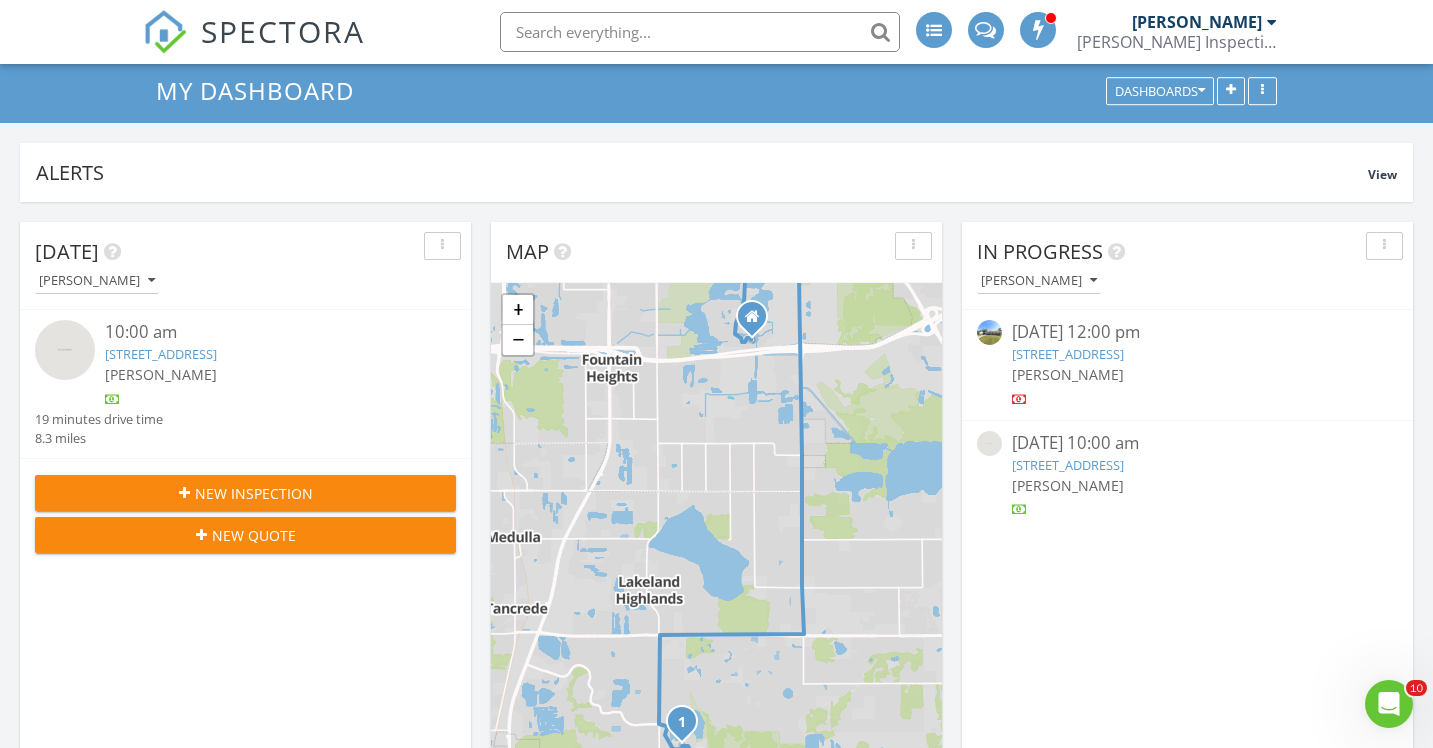 scroll, scrollTop: 123, scrollLeft: 0, axis: vertical 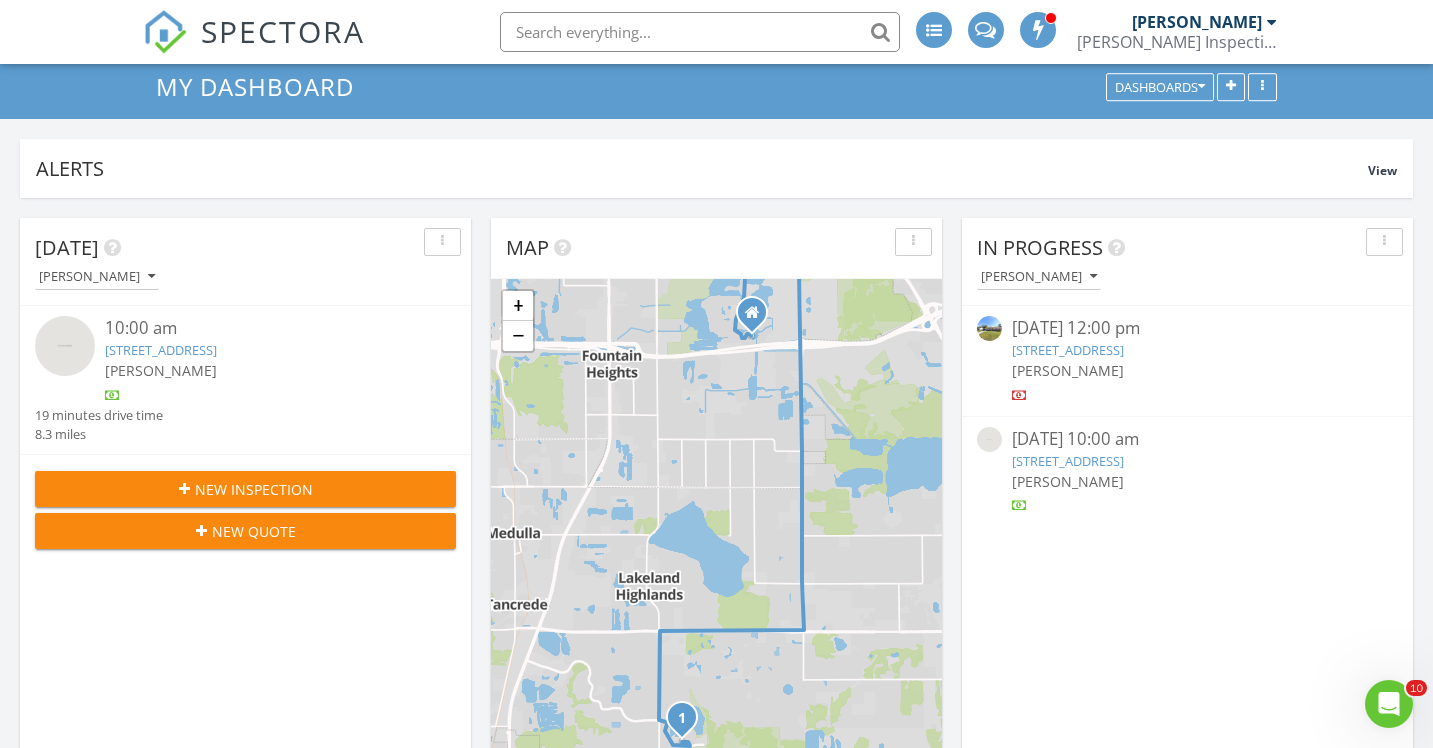 click on "1080 Viewpoint Way, Lakeland, FL 33813" at bounding box center (161, 350) 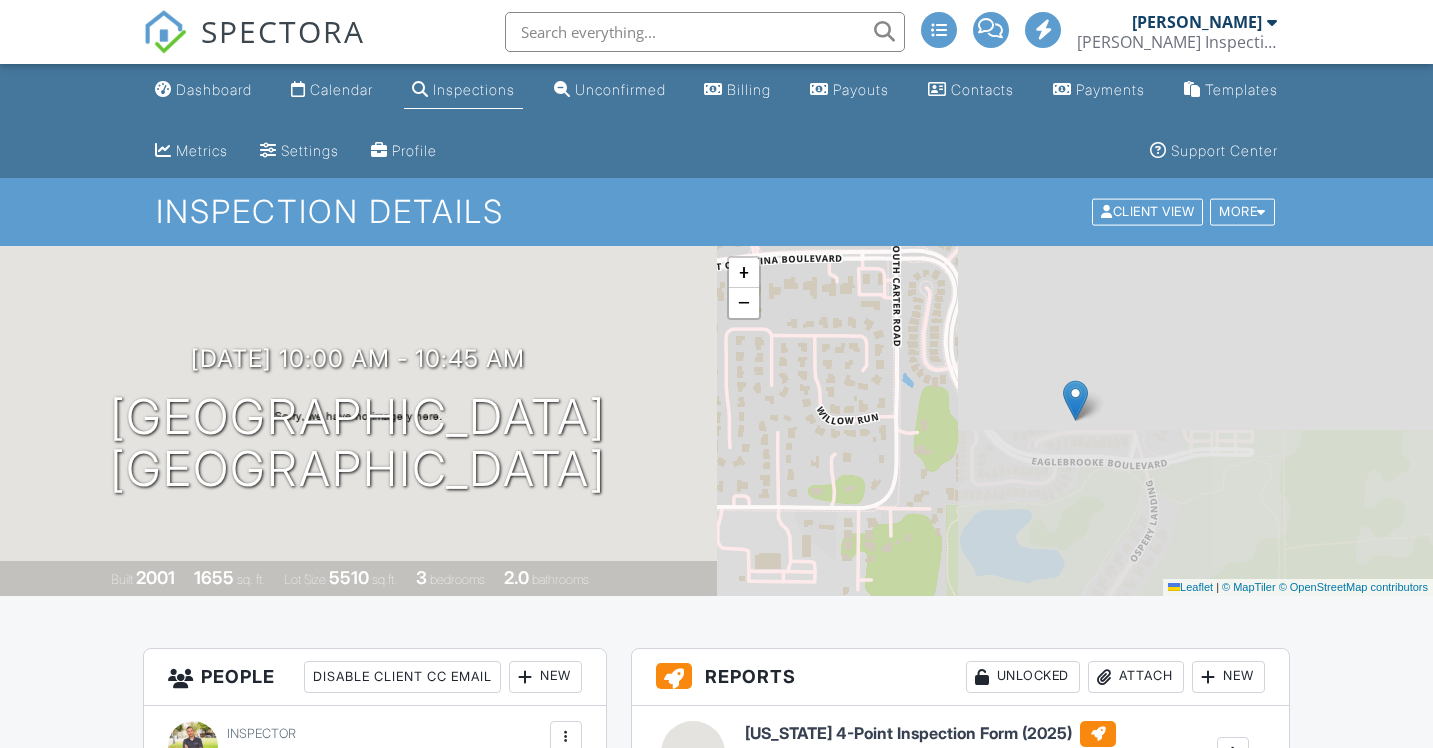 scroll, scrollTop: 0, scrollLeft: 0, axis: both 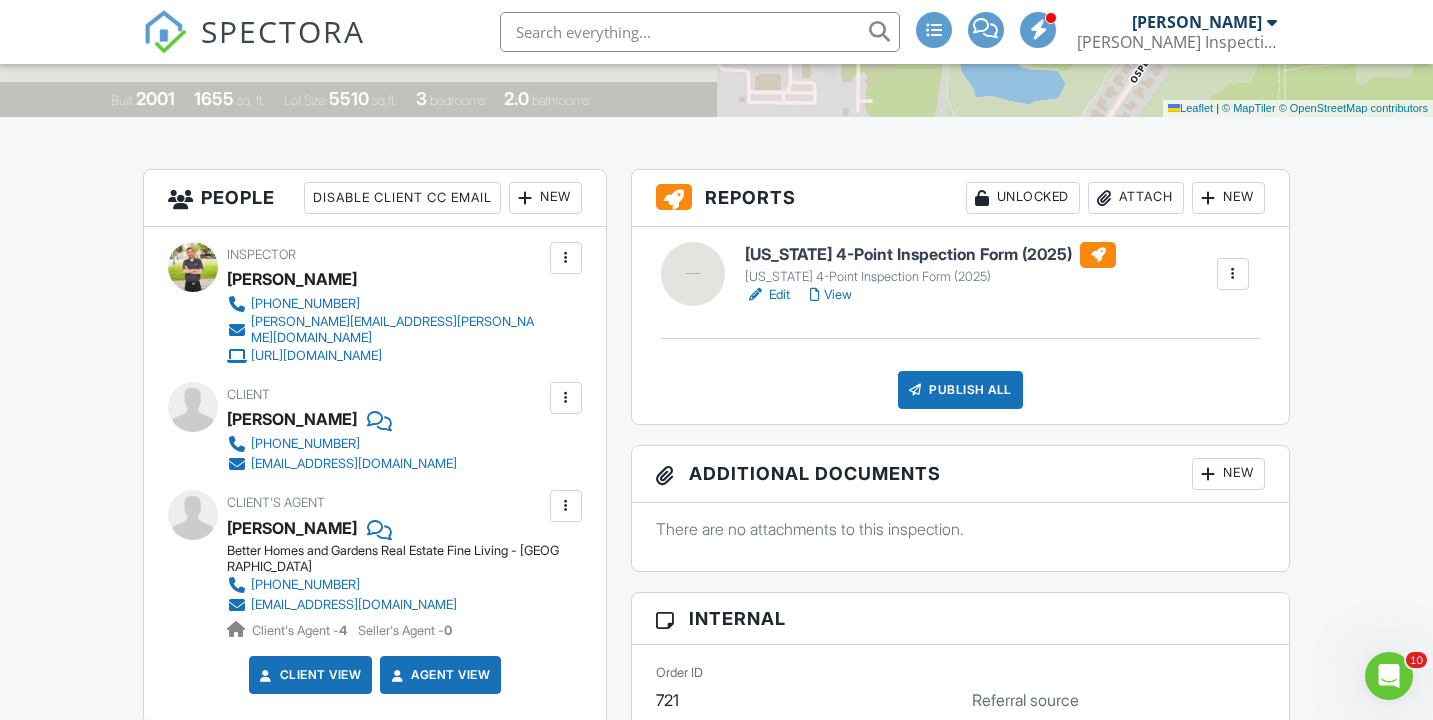 click on "Edit" at bounding box center (767, 295) 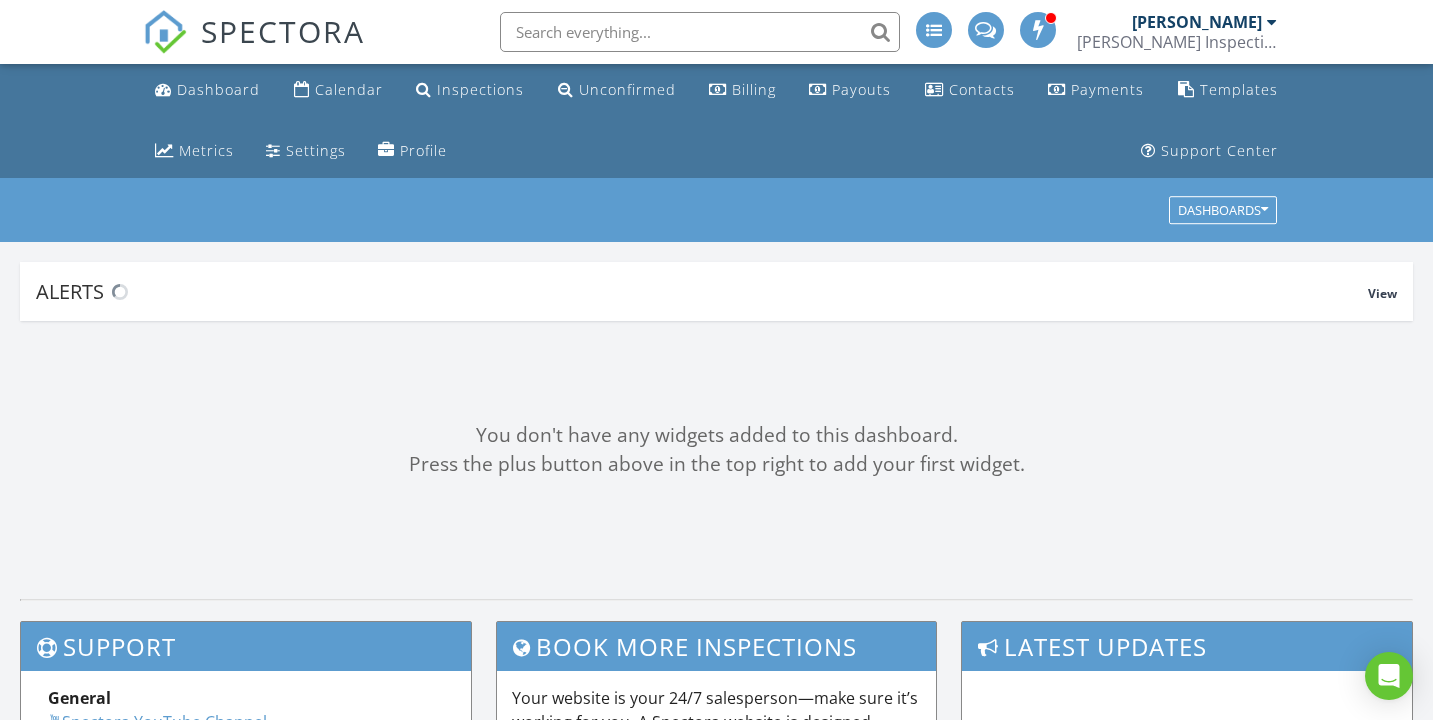 scroll, scrollTop: 0, scrollLeft: 0, axis: both 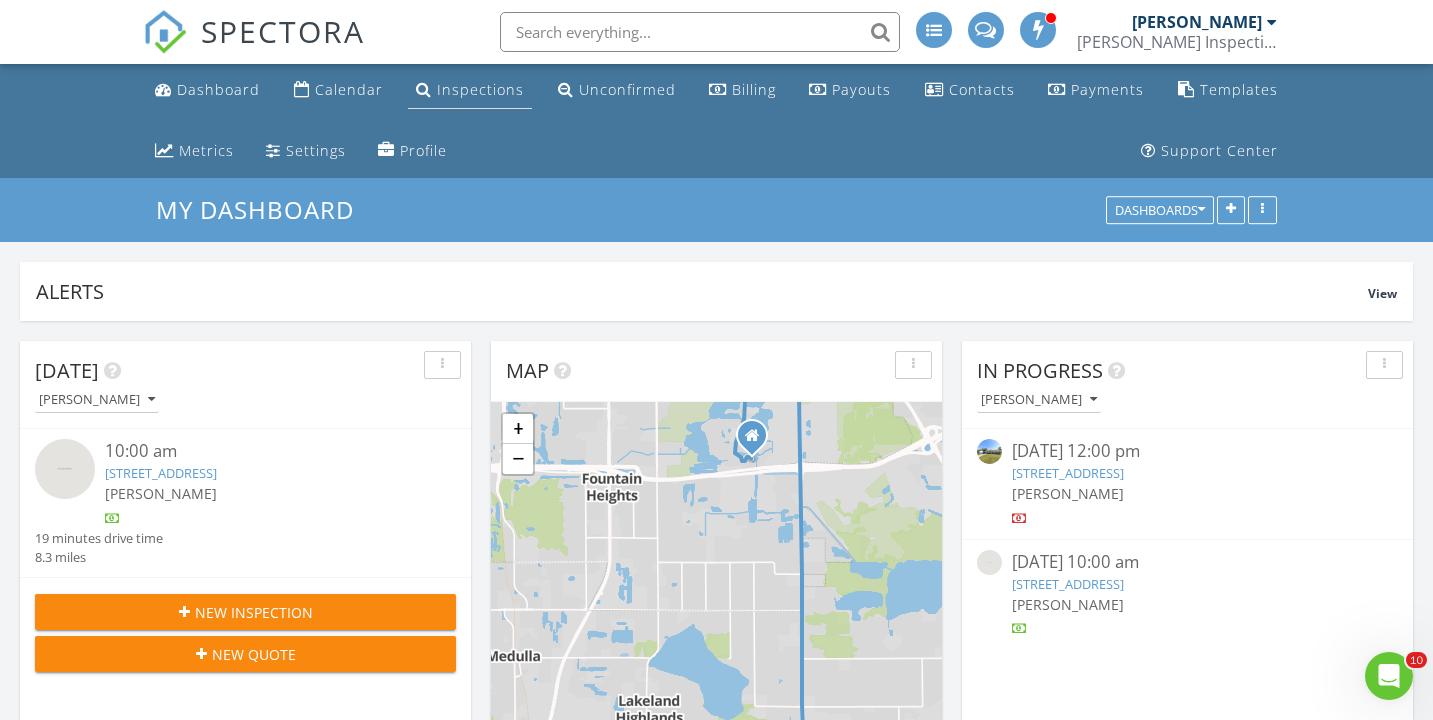 click on "Inspections" at bounding box center (480, 89) 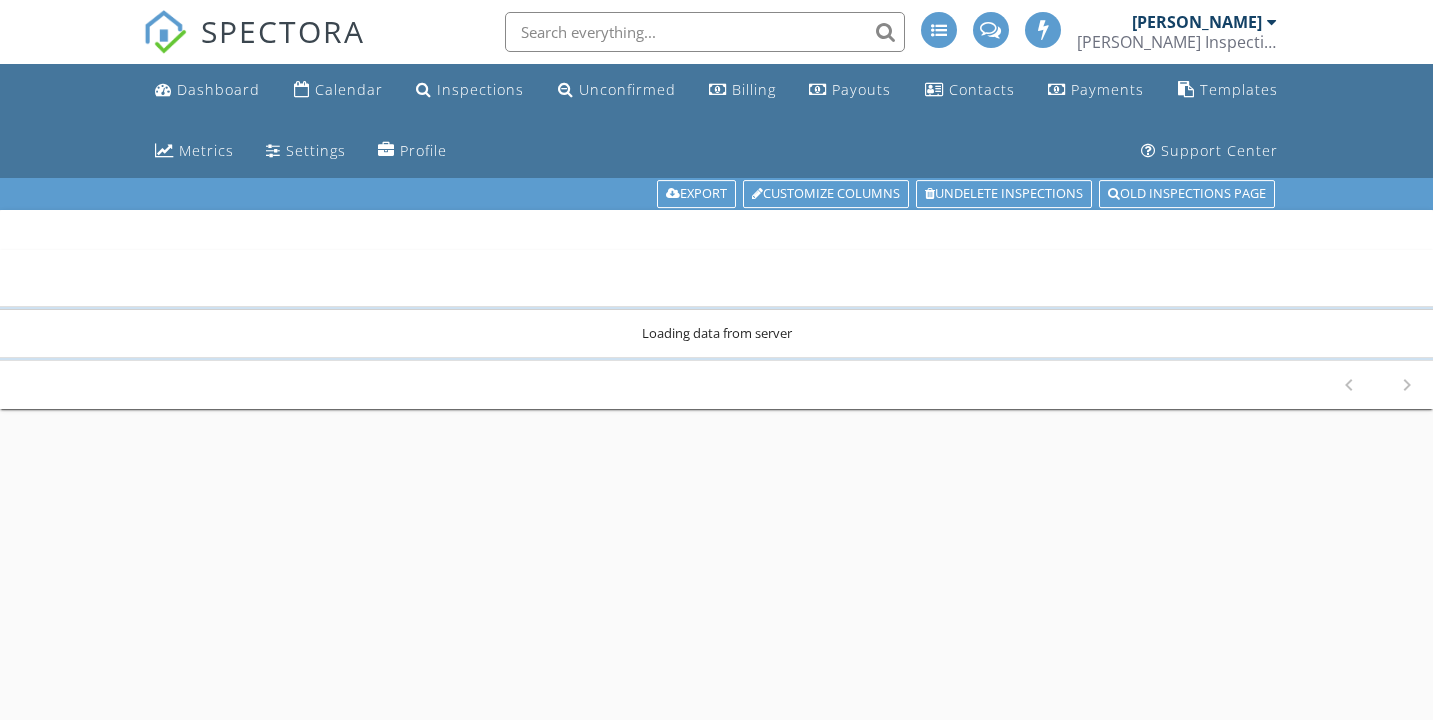 scroll, scrollTop: 0, scrollLeft: 0, axis: both 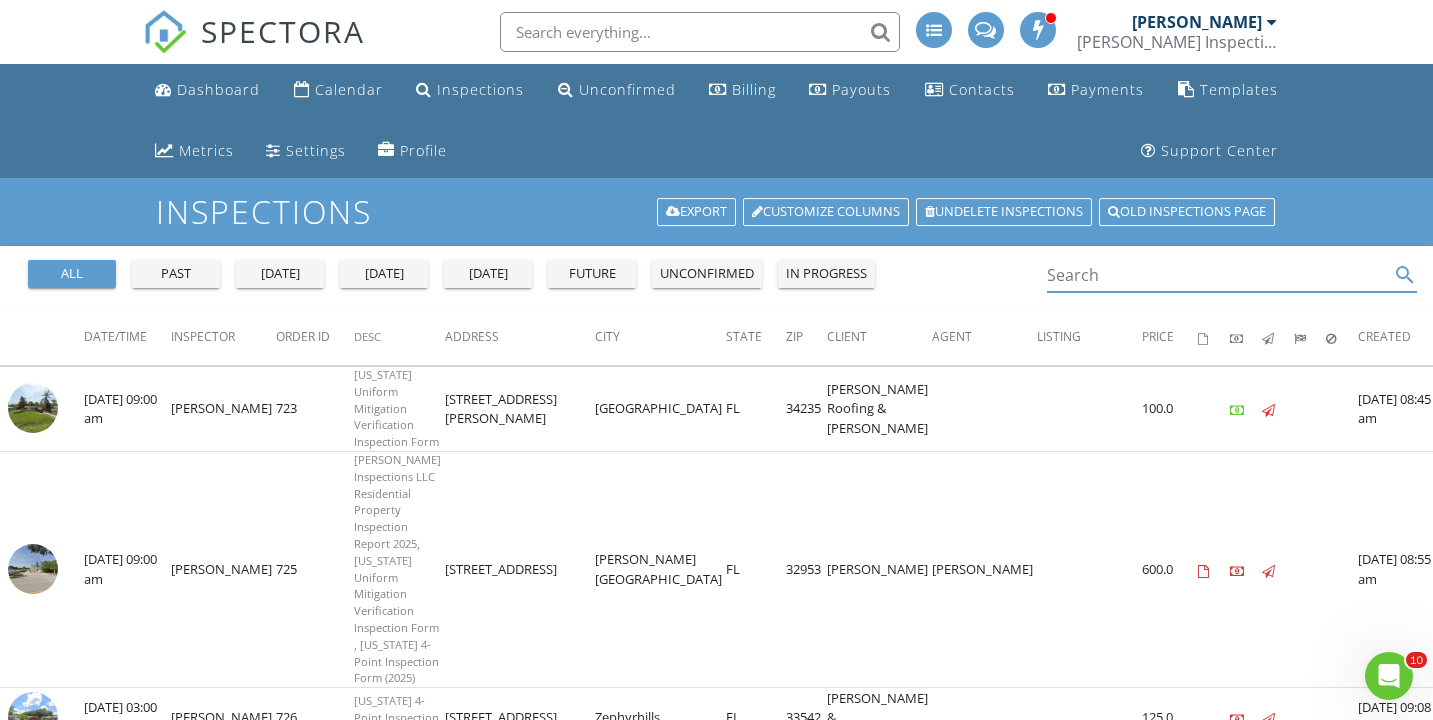 click at bounding box center (1218, 275) 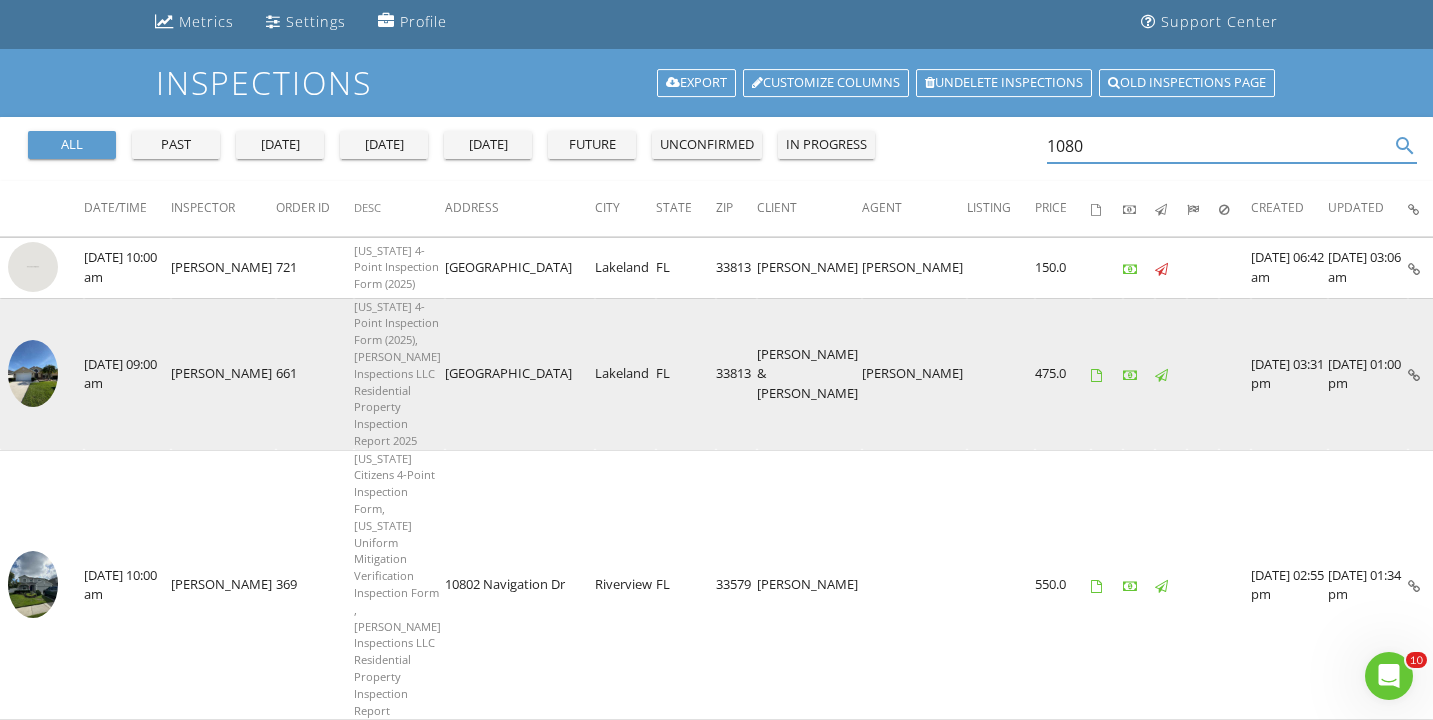 scroll, scrollTop: 136, scrollLeft: 0, axis: vertical 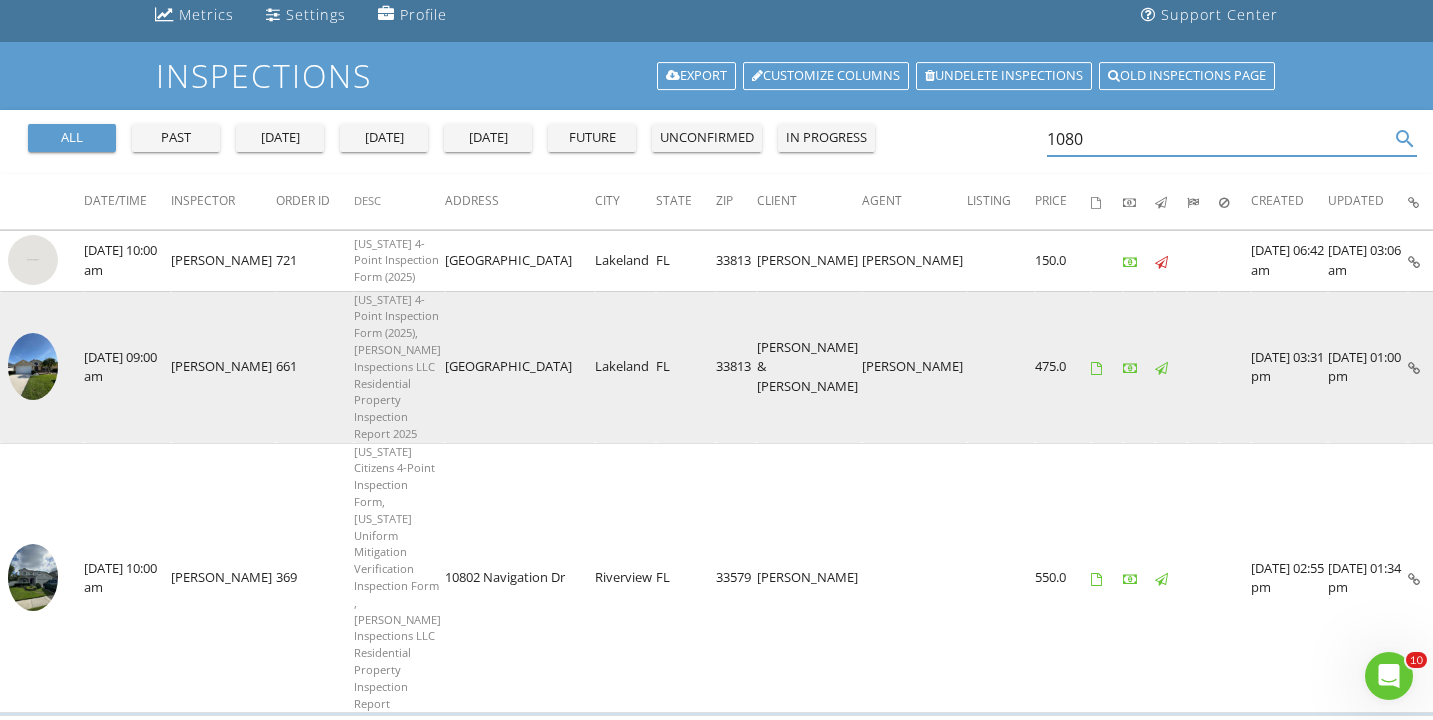 type on "1080" 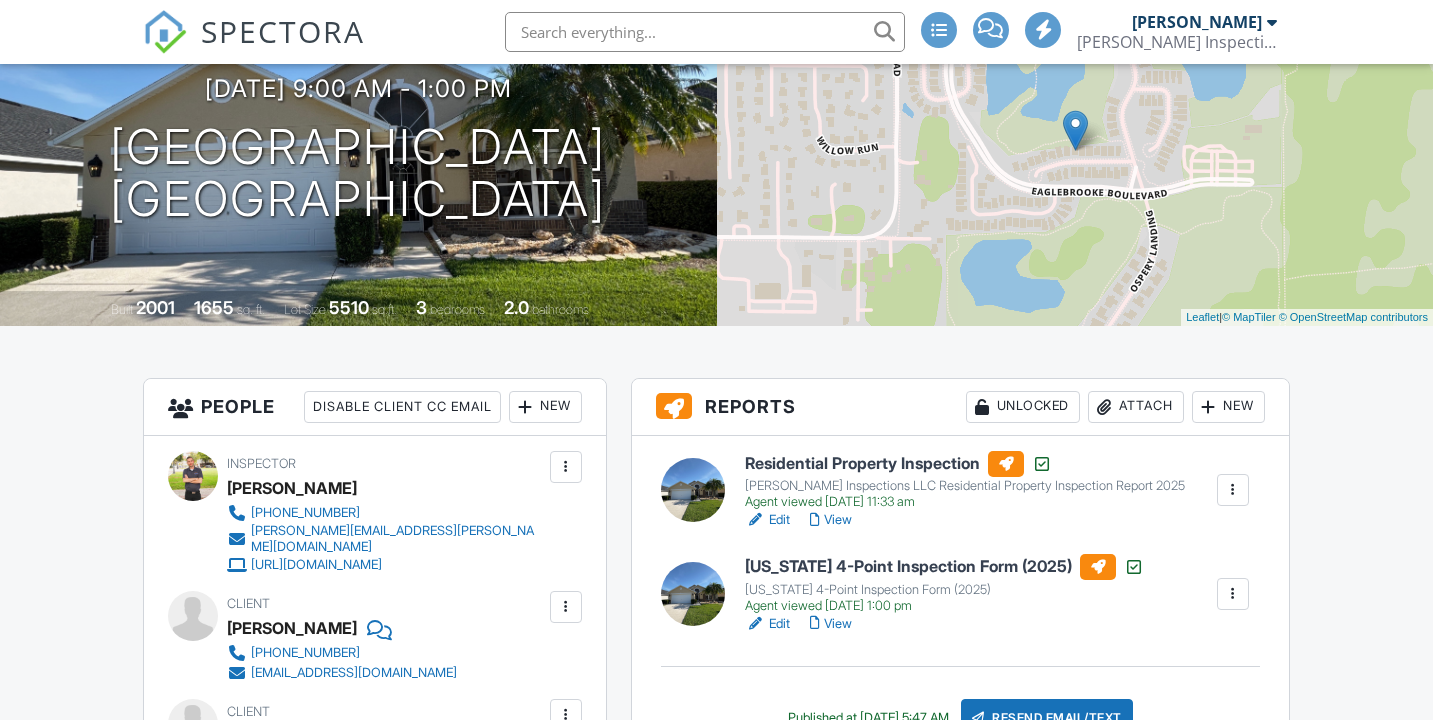 scroll, scrollTop: 284, scrollLeft: 0, axis: vertical 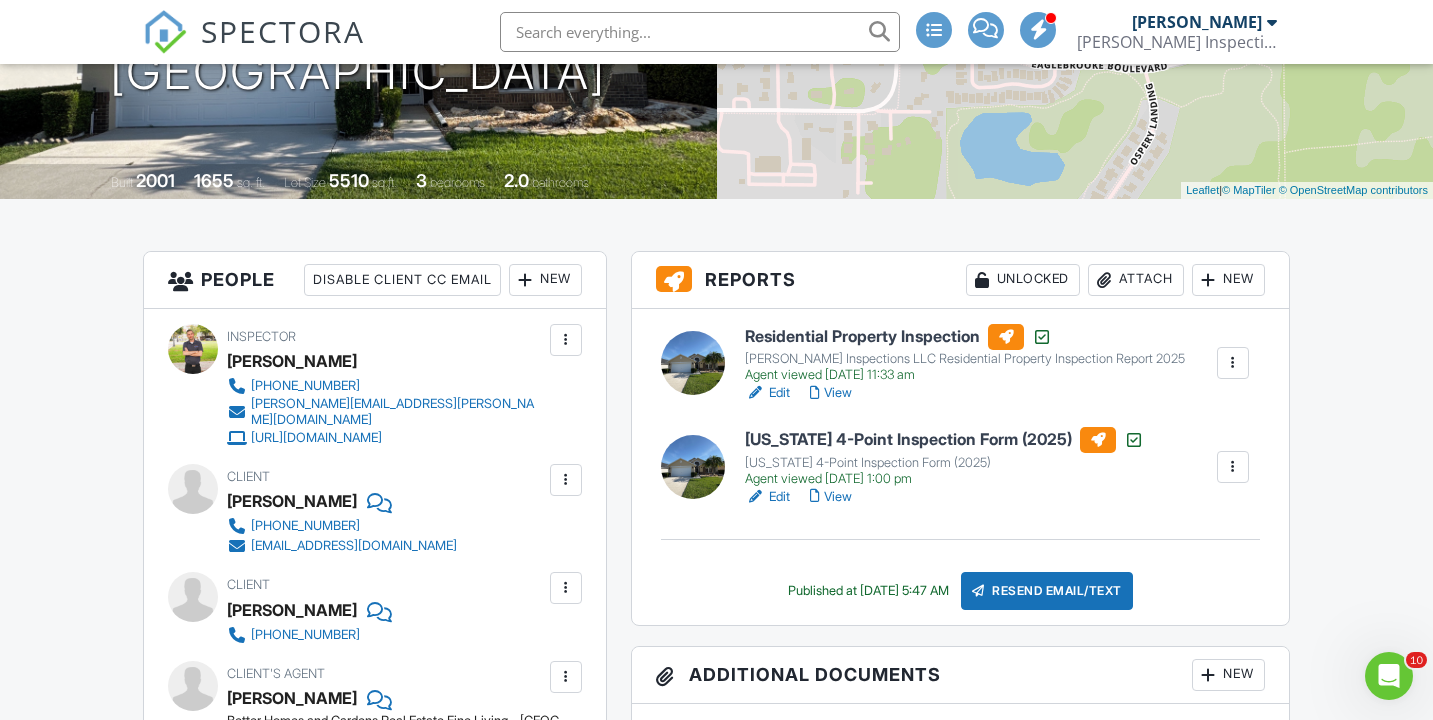 click on "View" at bounding box center (831, 497) 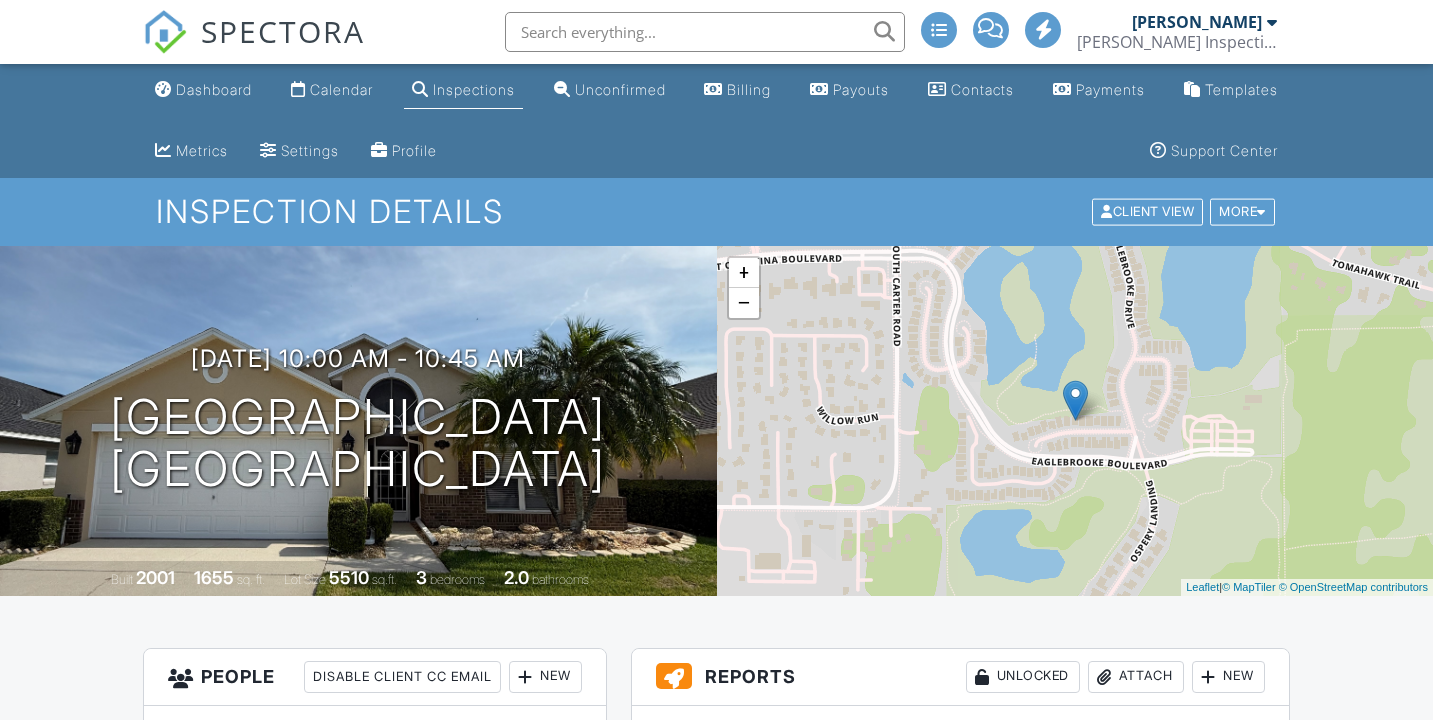 scroll, scrollTop: 0, scrollLeft: 0, axis: both 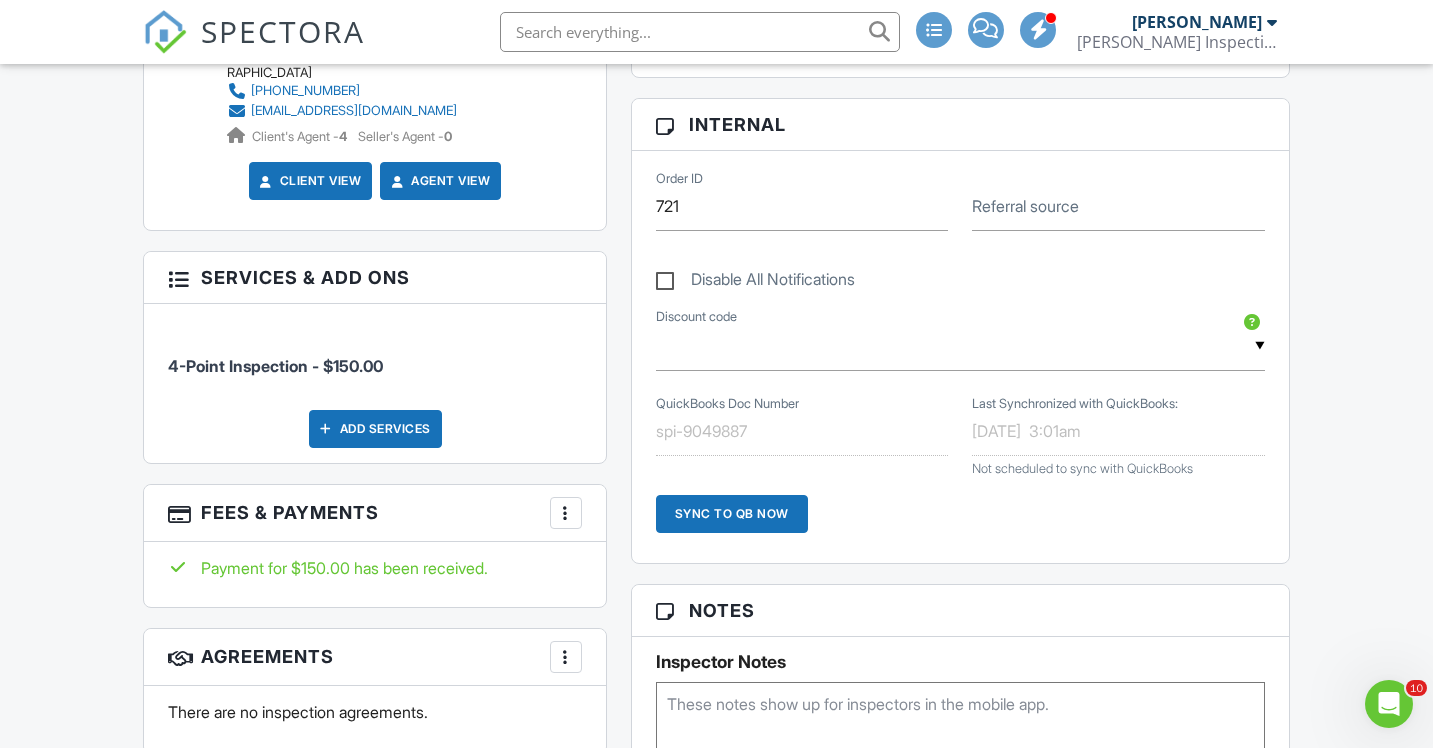 click on "Add Services" at bounding box center [375, 429] 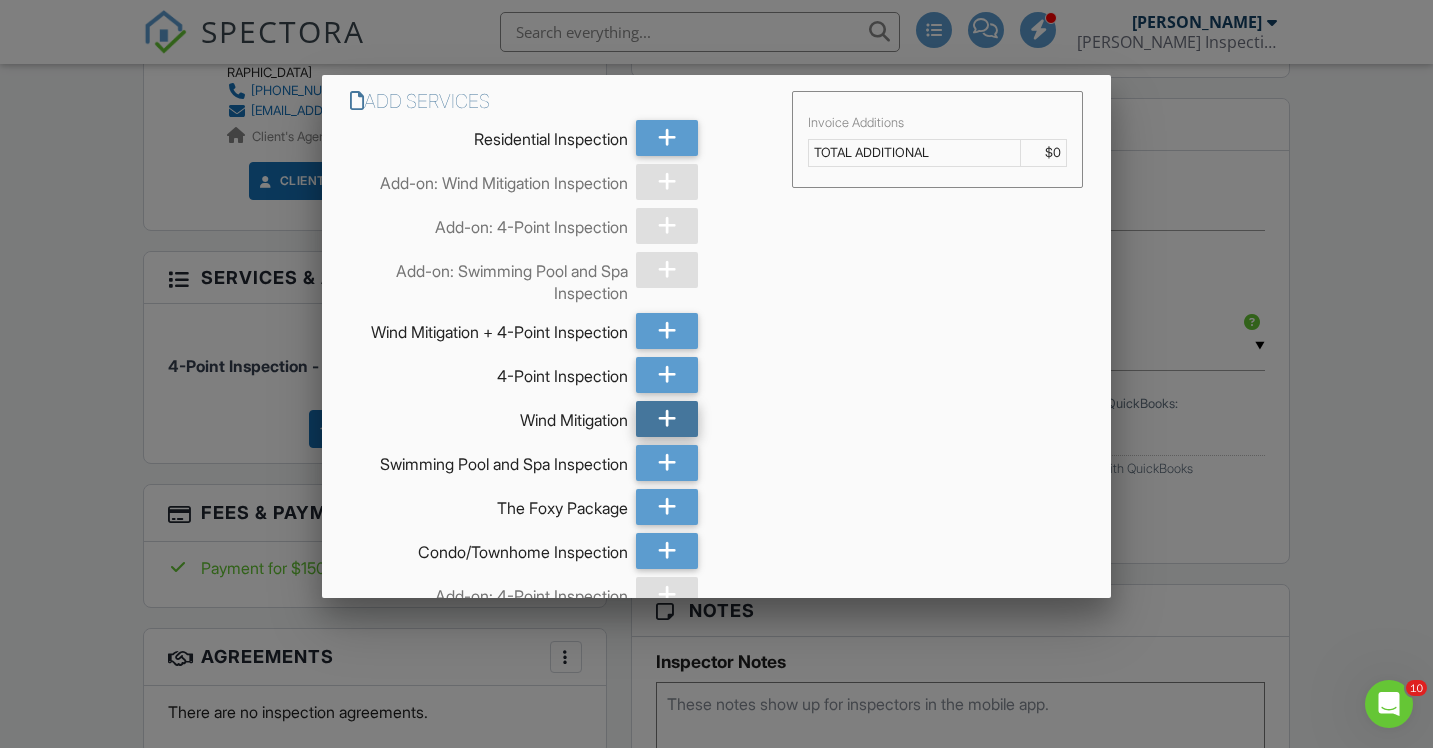 click at bounding box center [667, 419] 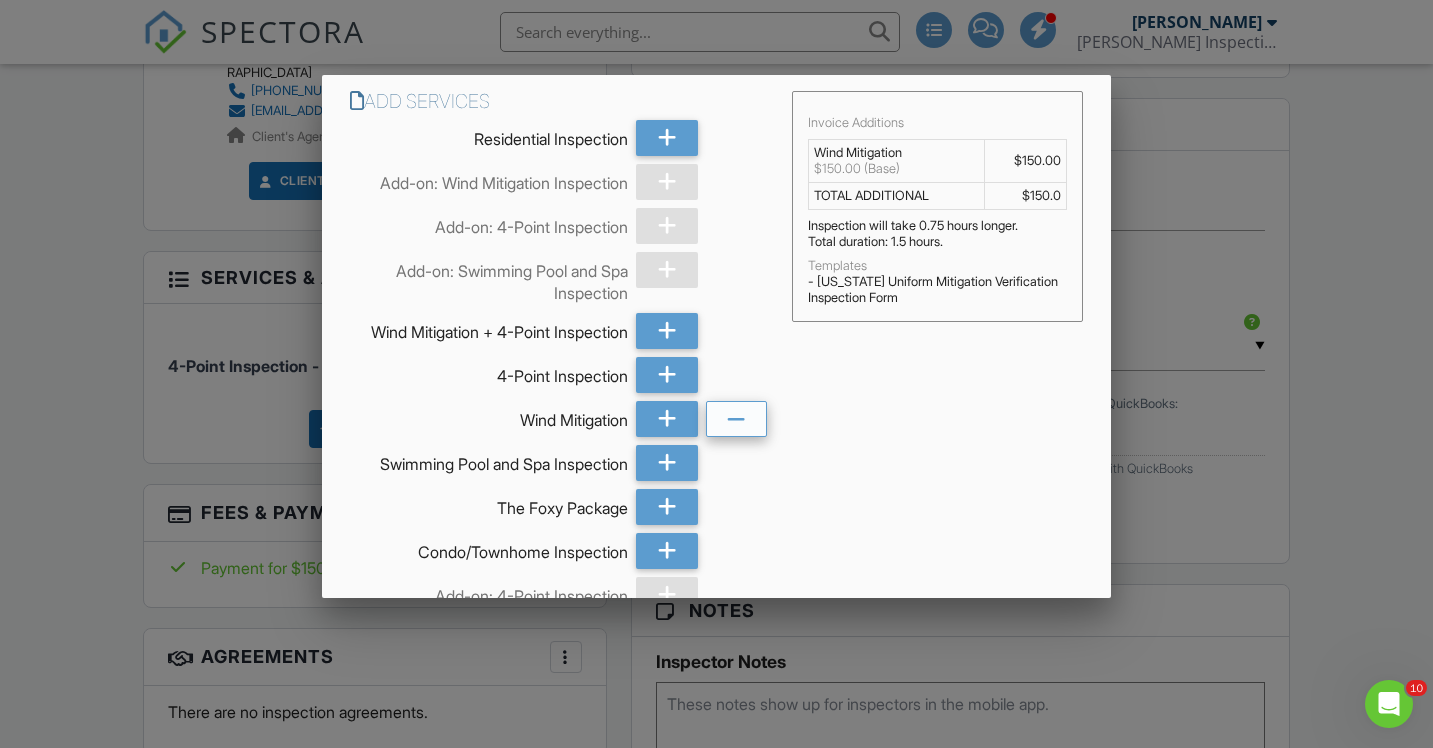 click at bounding box center (737, 419) 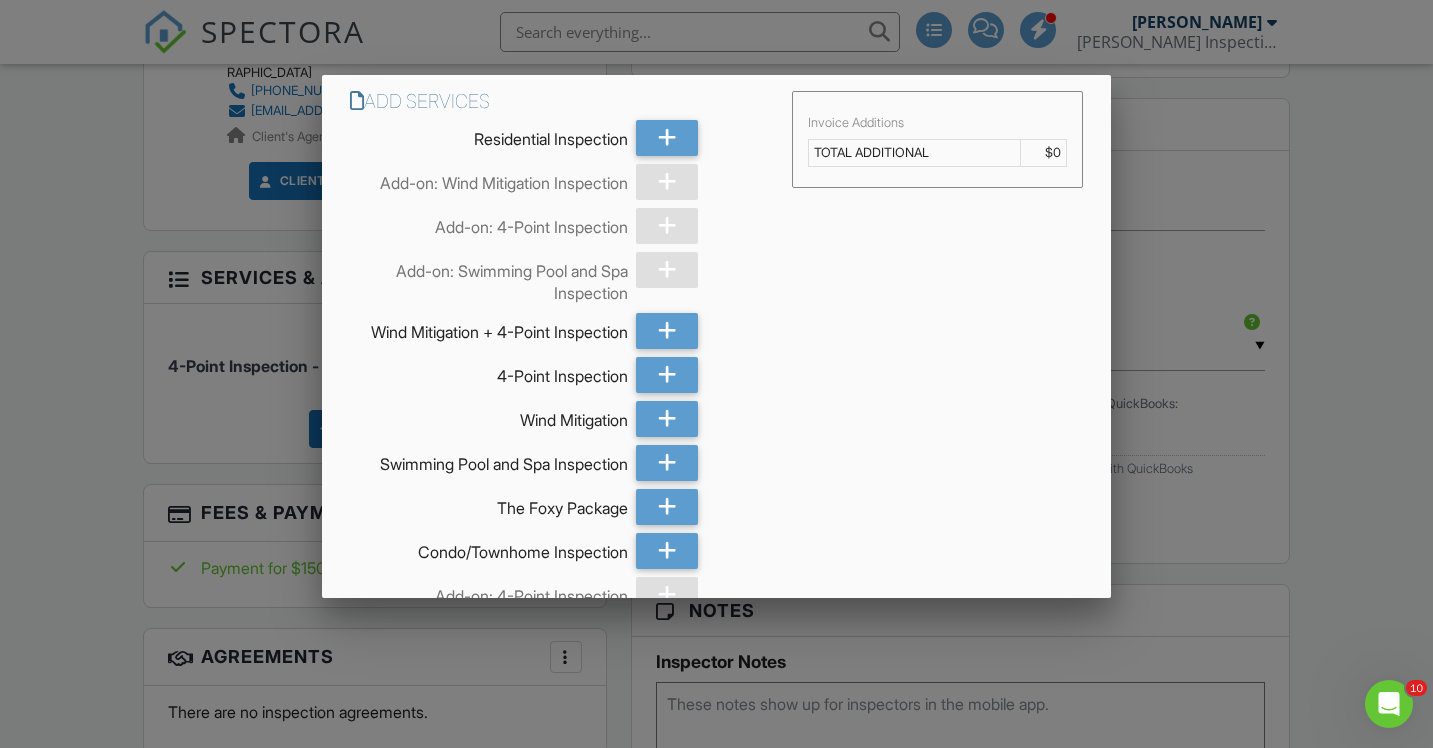 click at bounding box center (716, 367) 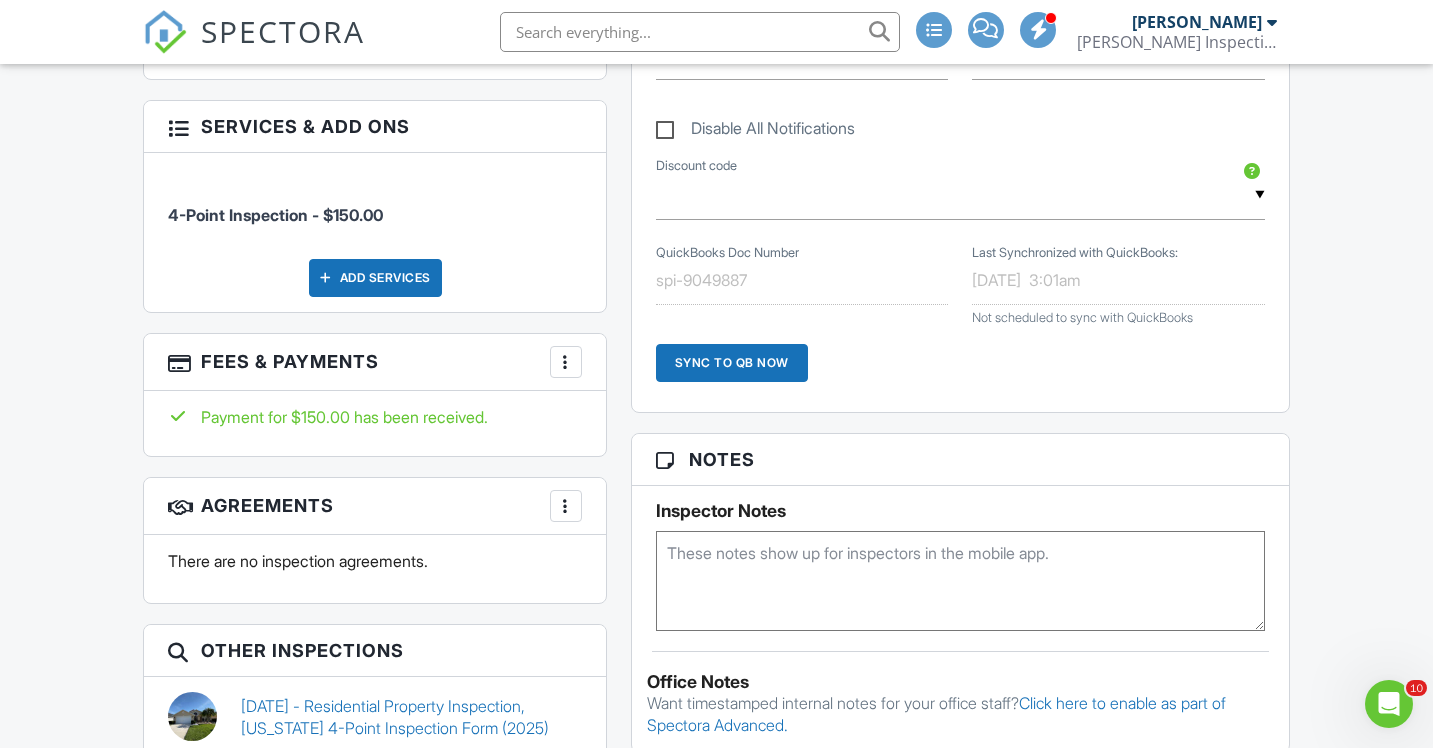 scroll, scrollTop: 1104, scrollLeft: 0, axis: vertical 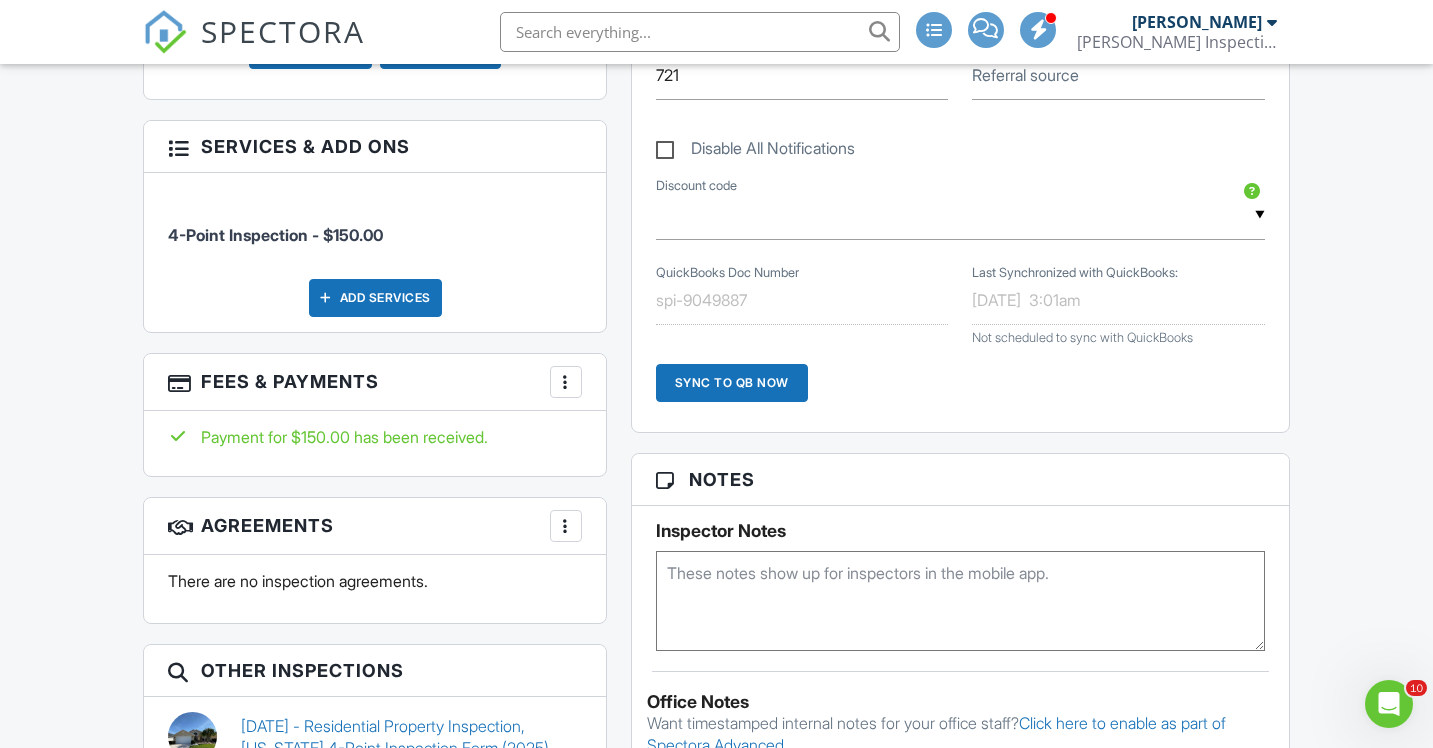 click at bounding box center (566, 382) 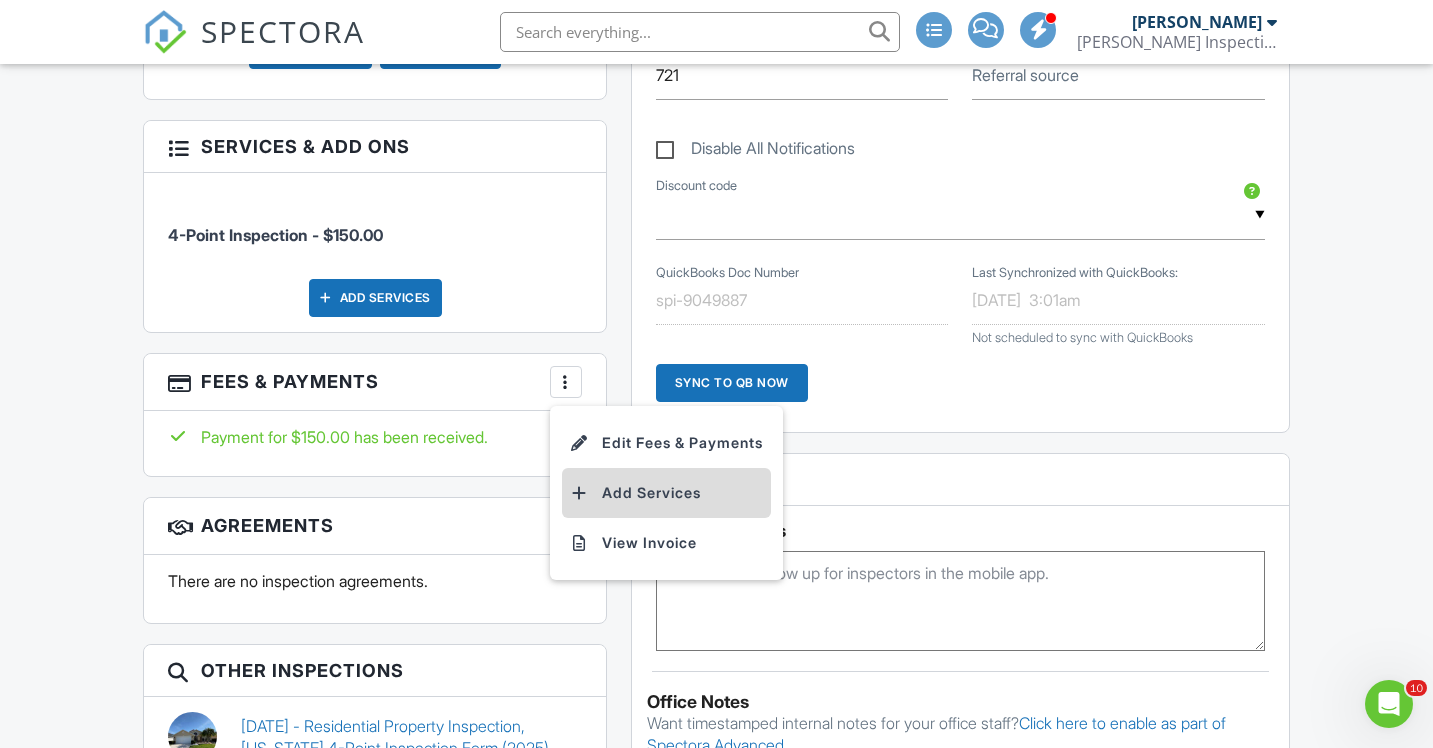 click on "Add Services" at bounding box center (666, 493) 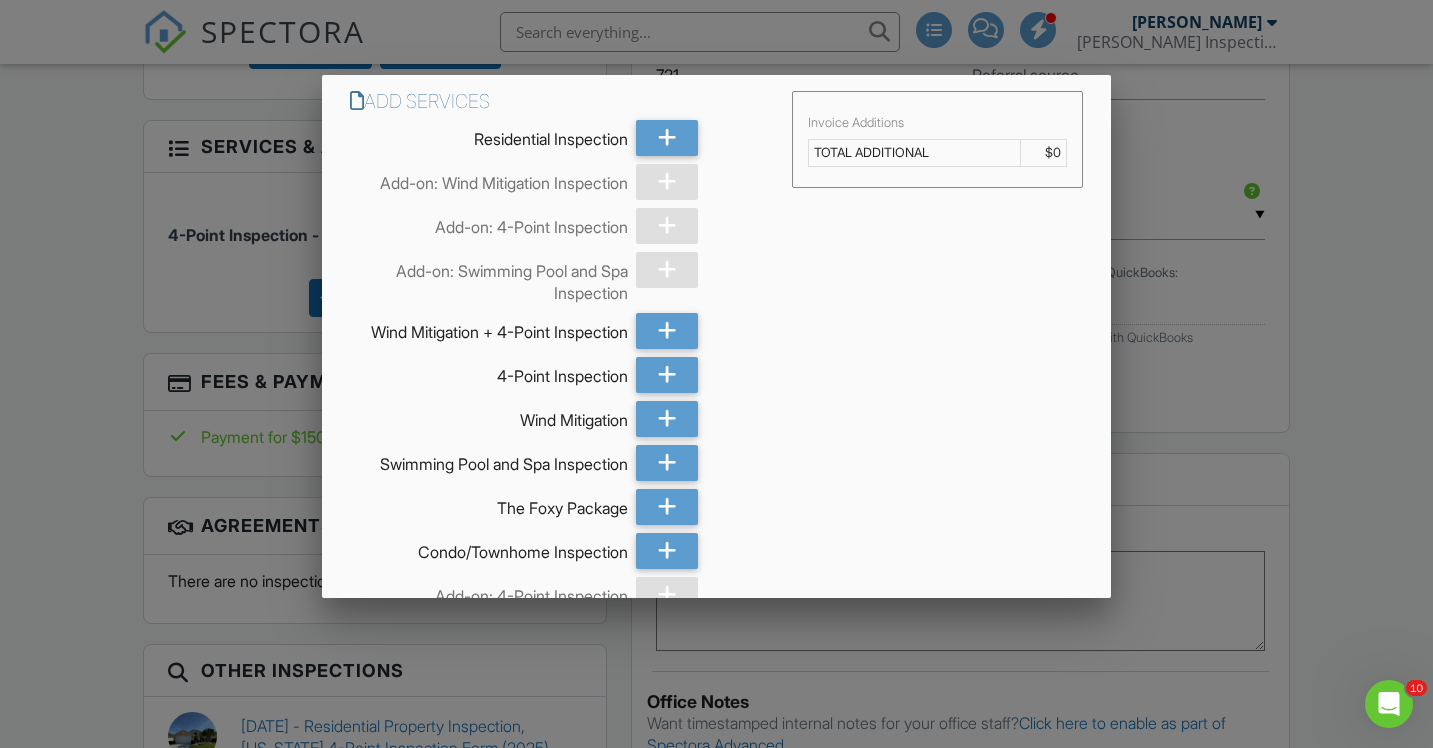 click at bounding box center (667, 182) 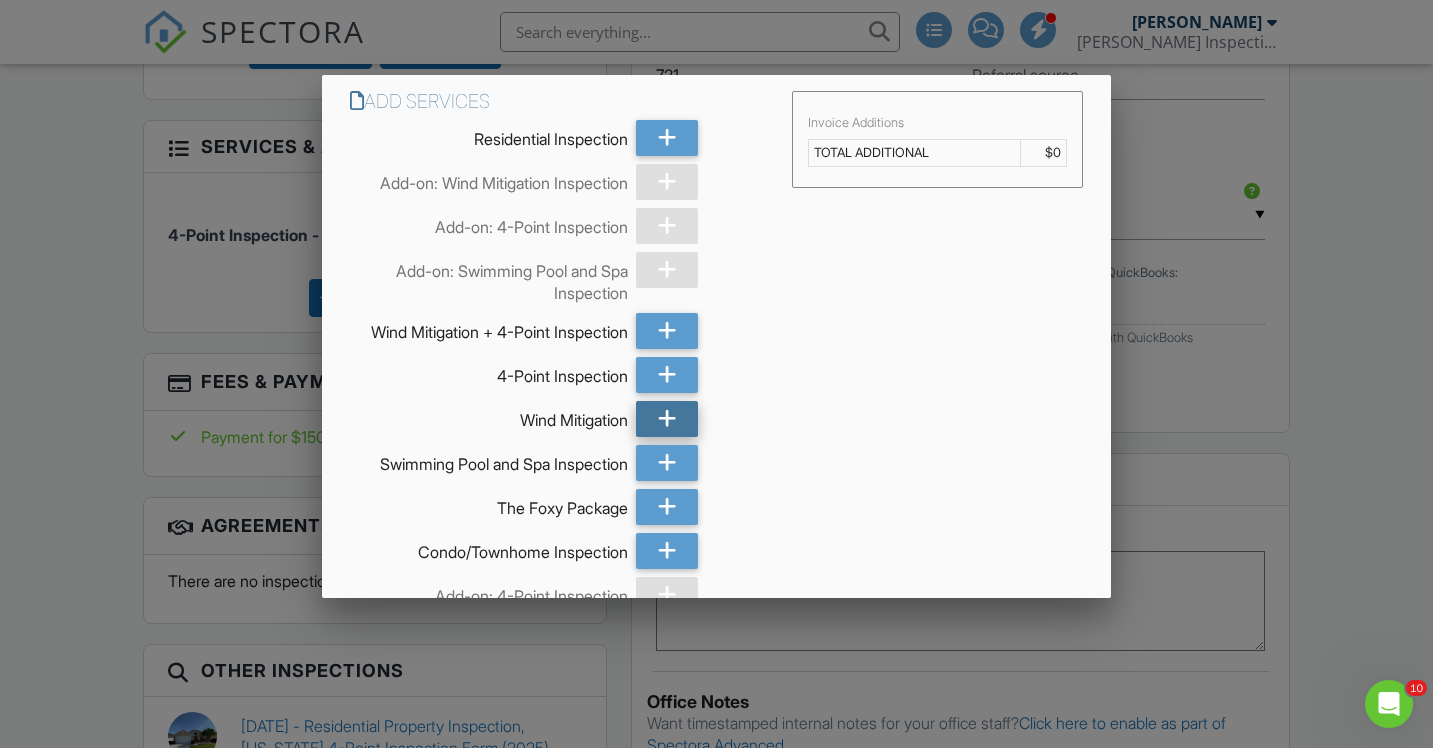 click at bounding box center (667, 419) 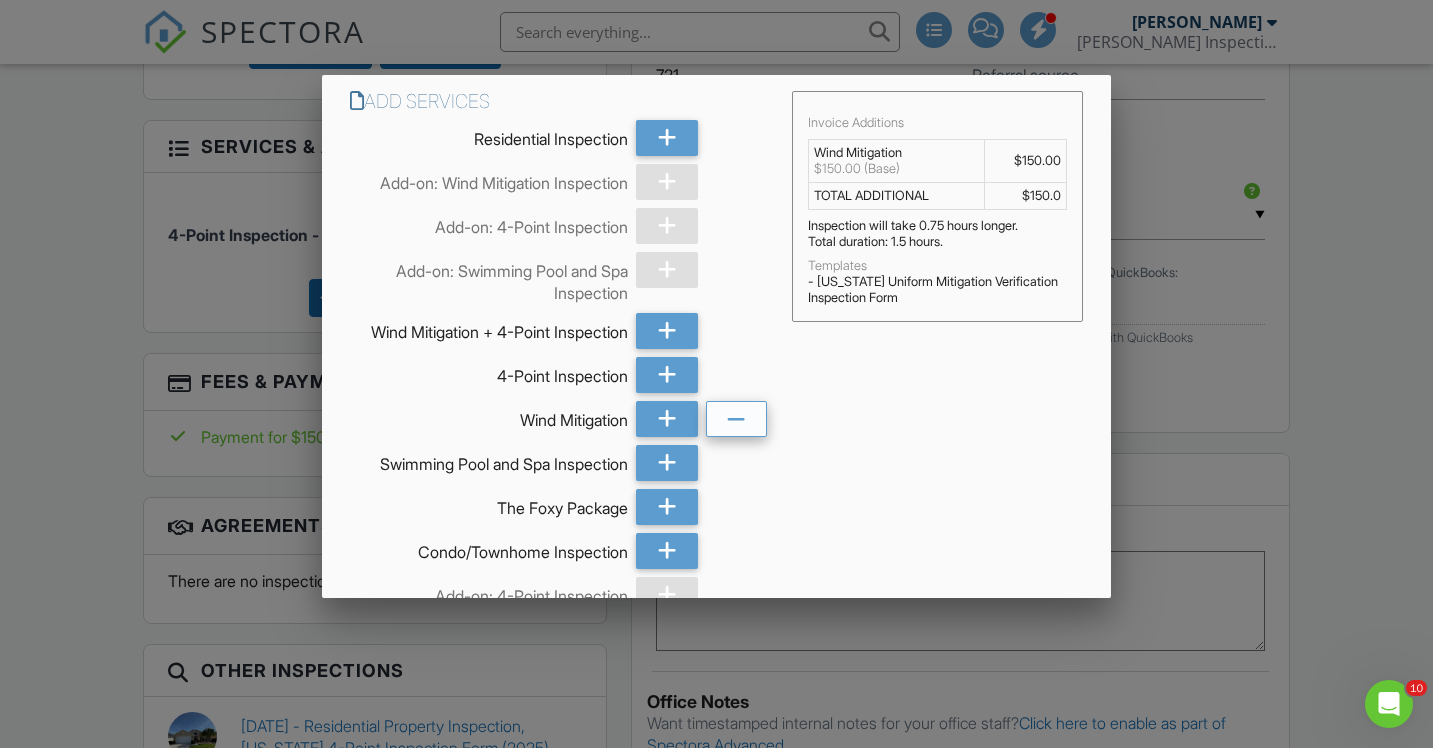 click at bounding box center [737, 419] 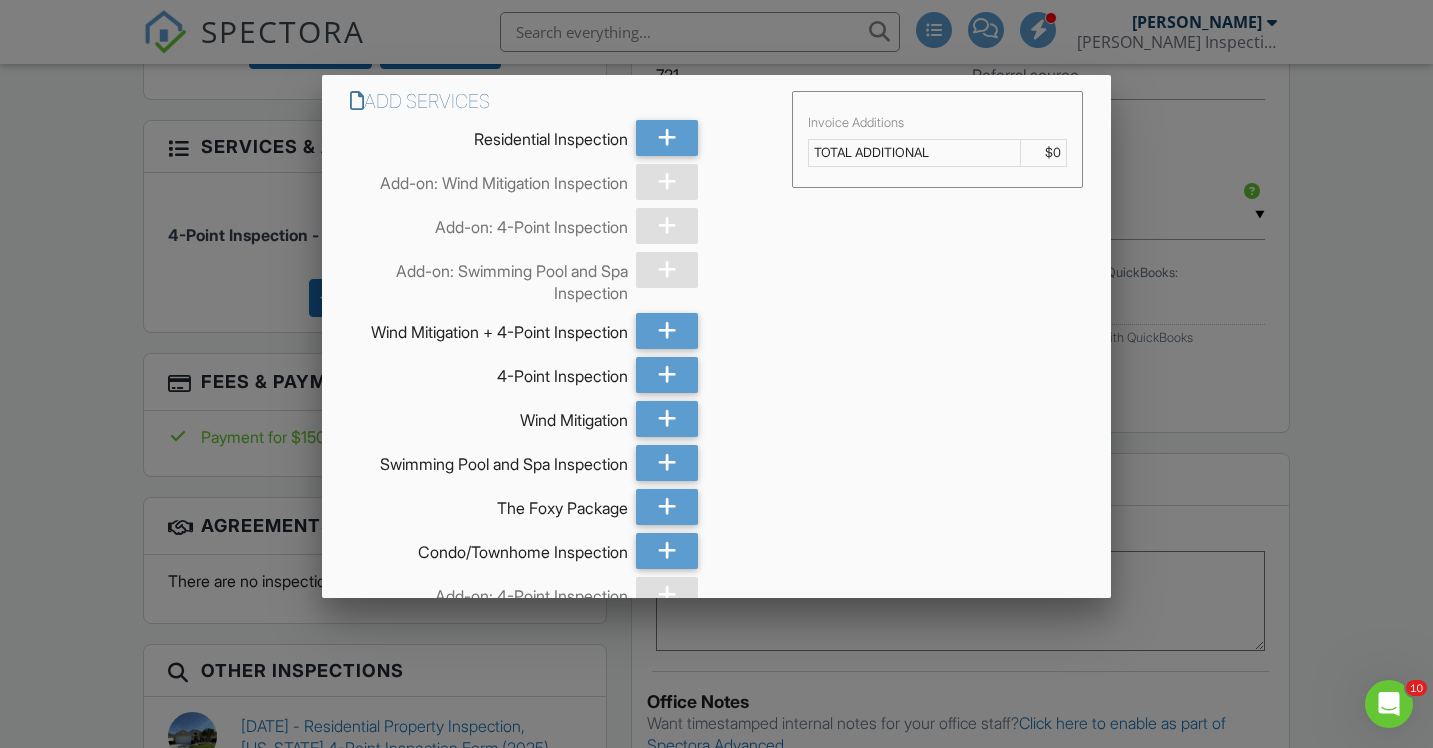click at bounding box center (716, 367) 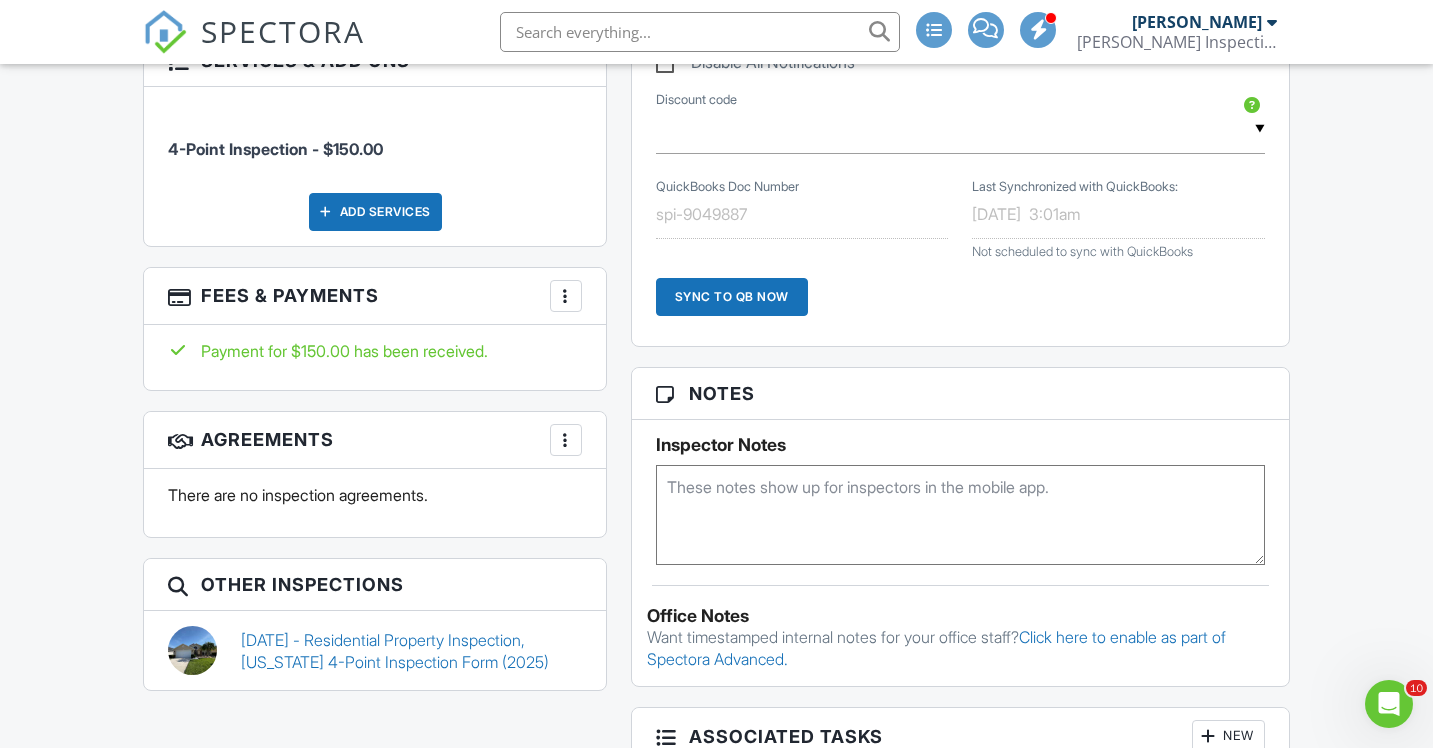 scroll, scrollTop: 1208, scrollLeft: 0, axis: vertical 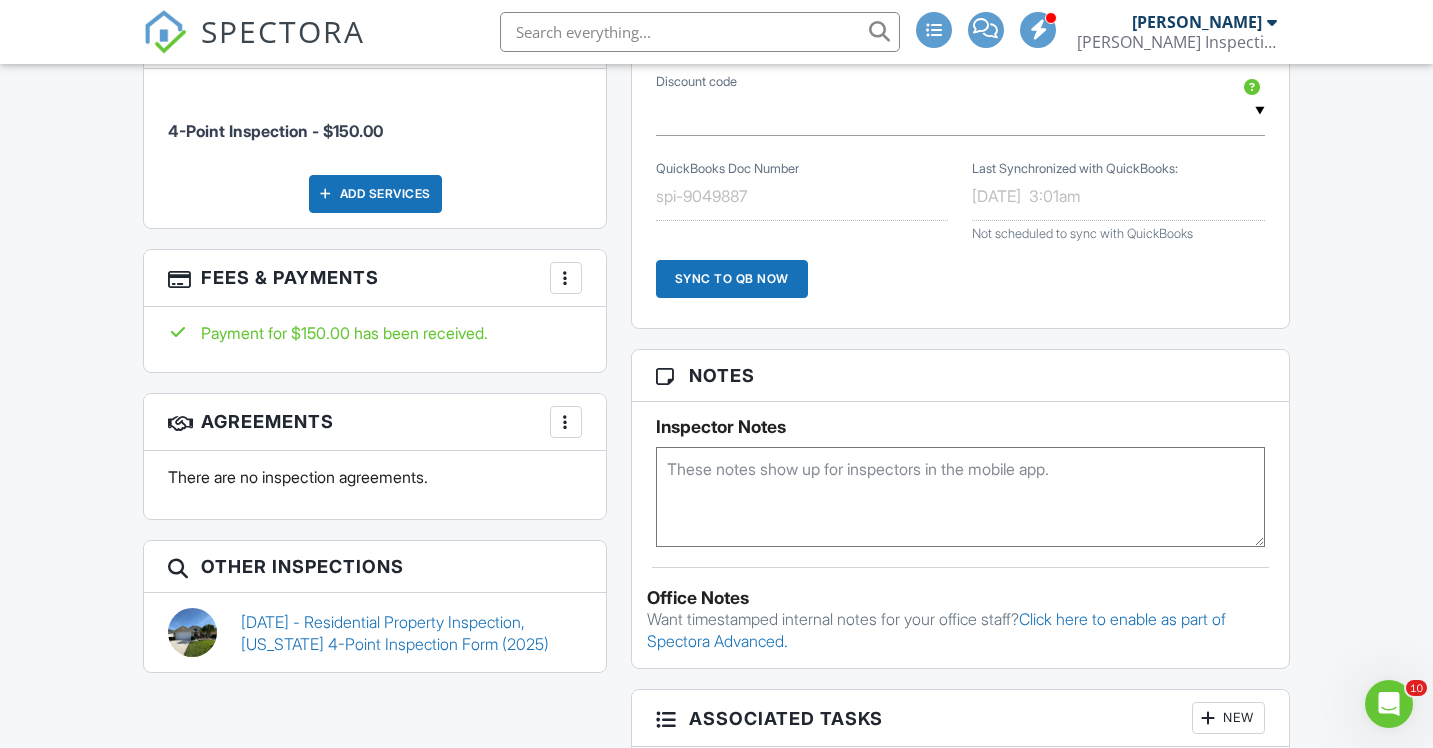 click at bounding box center [566, 278] 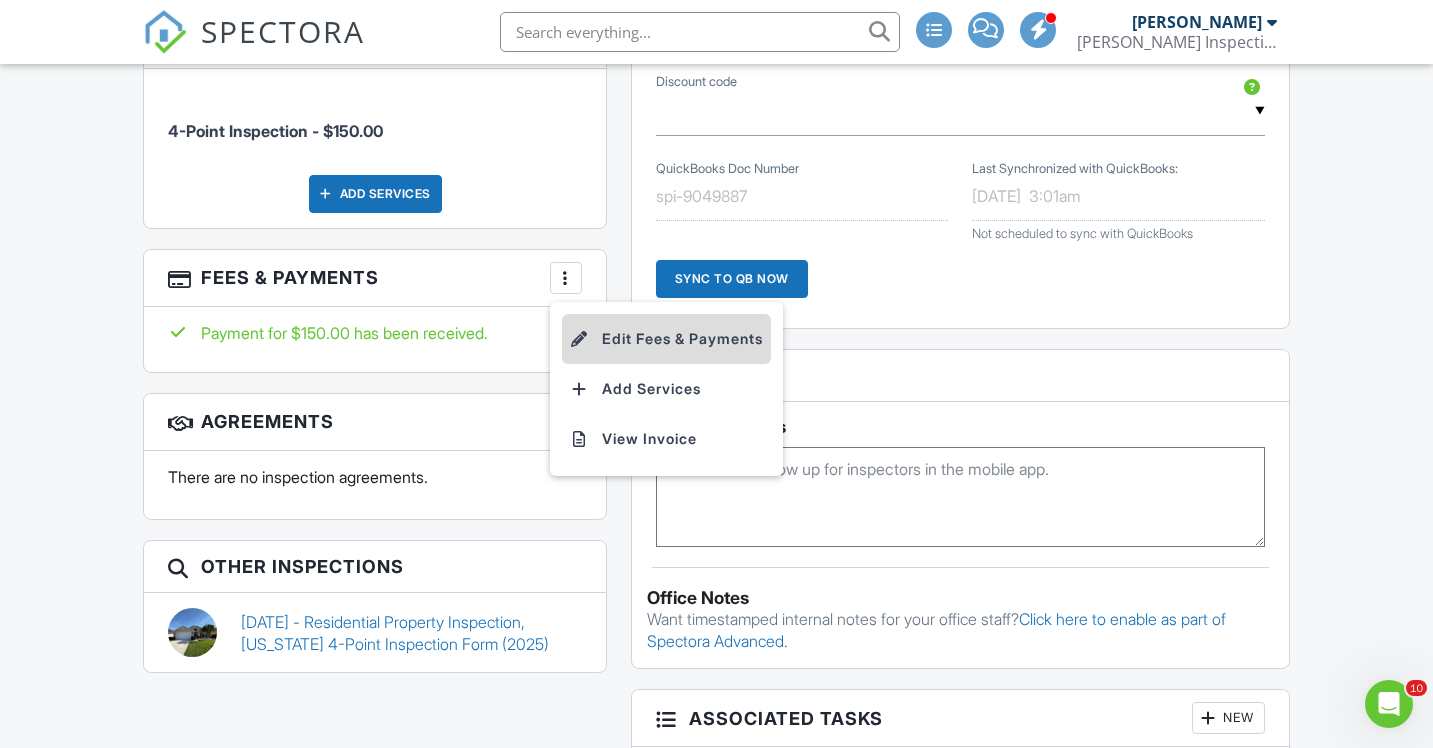 click on "Edit Fees & Payments" at bounding box center (666, 339) 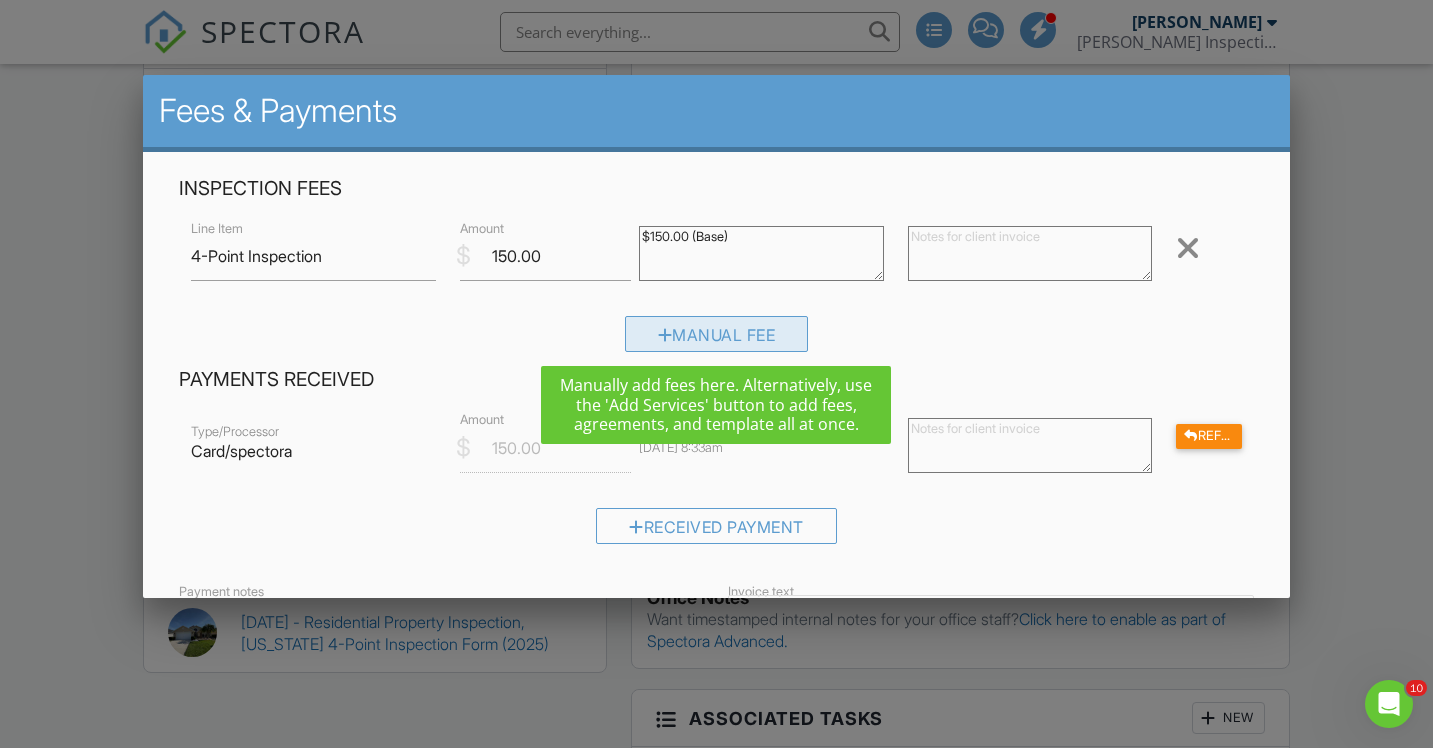 click on "Manual Fee" at bounding box center (717, 334) 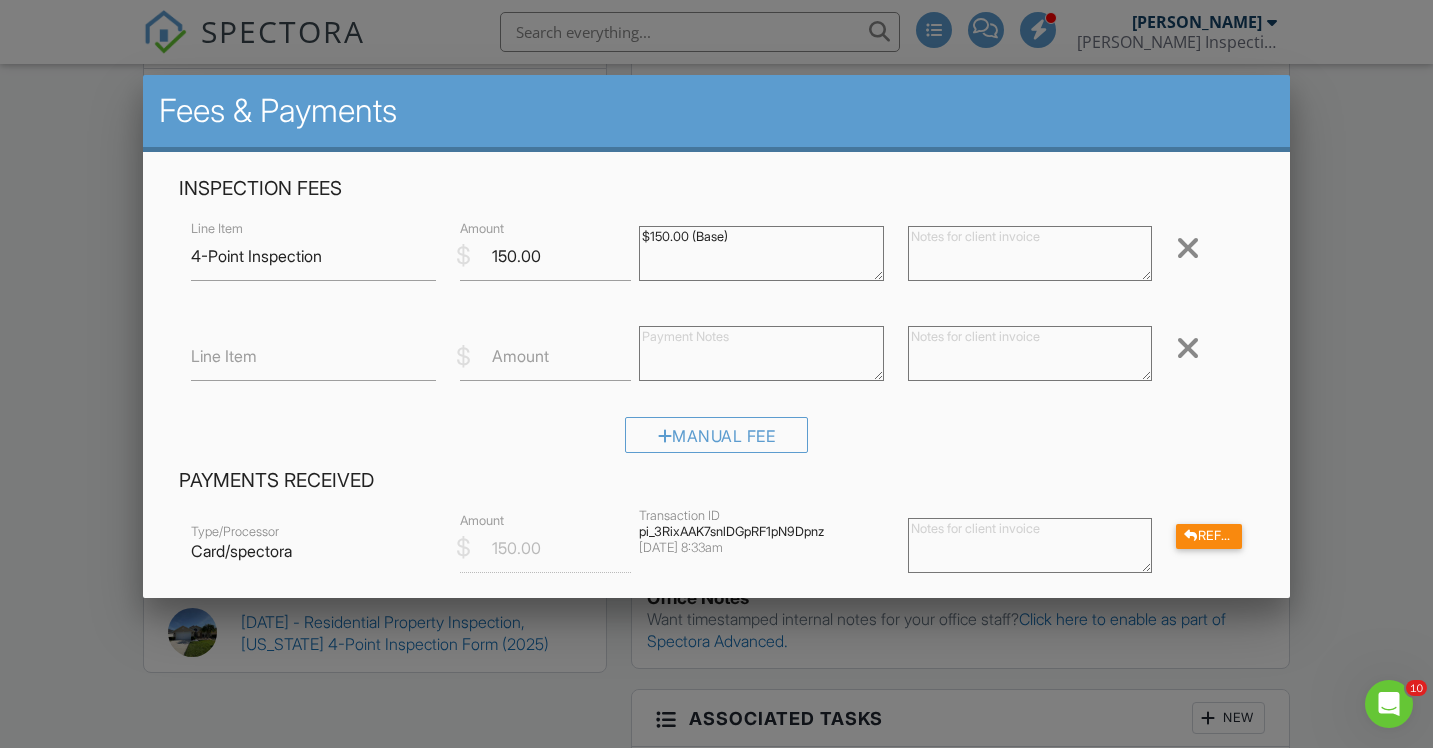 click on "Amount" at bounding box center (520, 356) 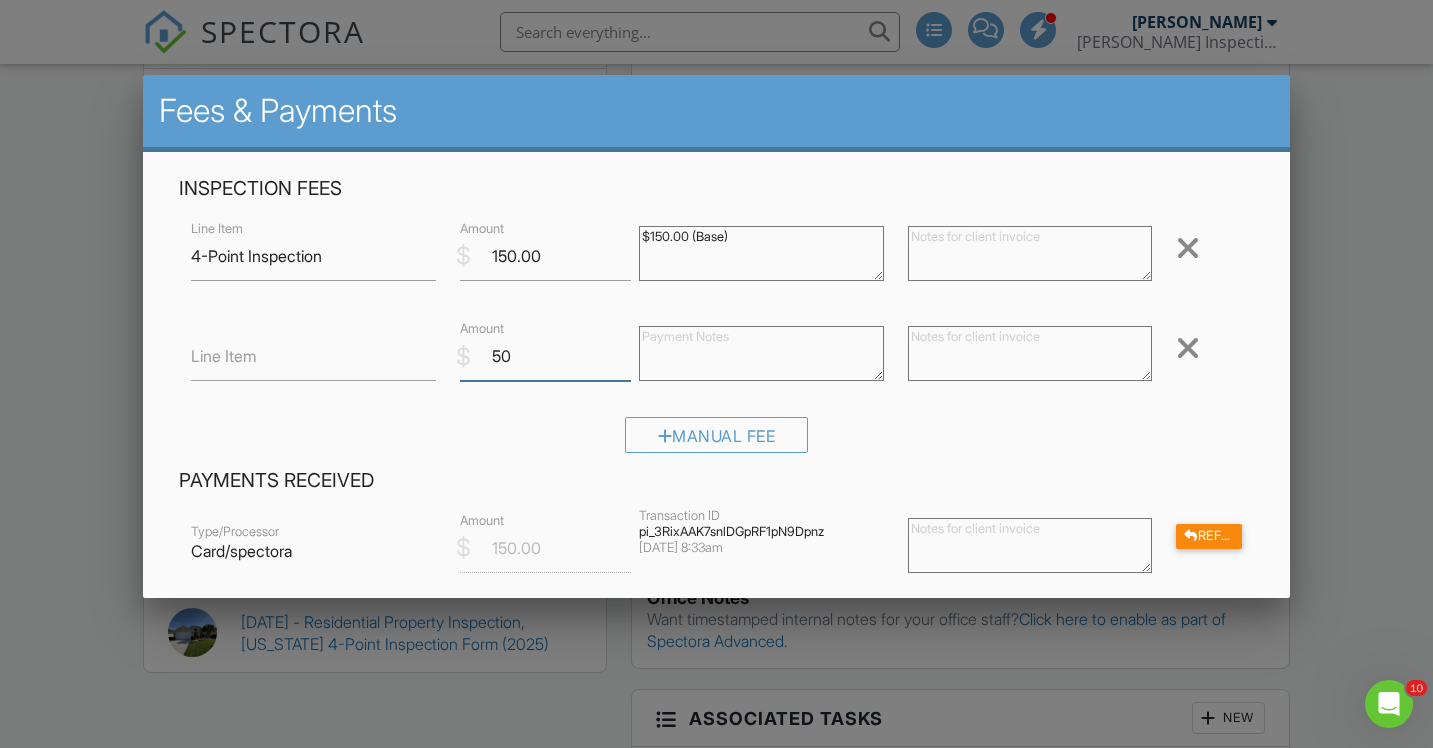 type on "50" 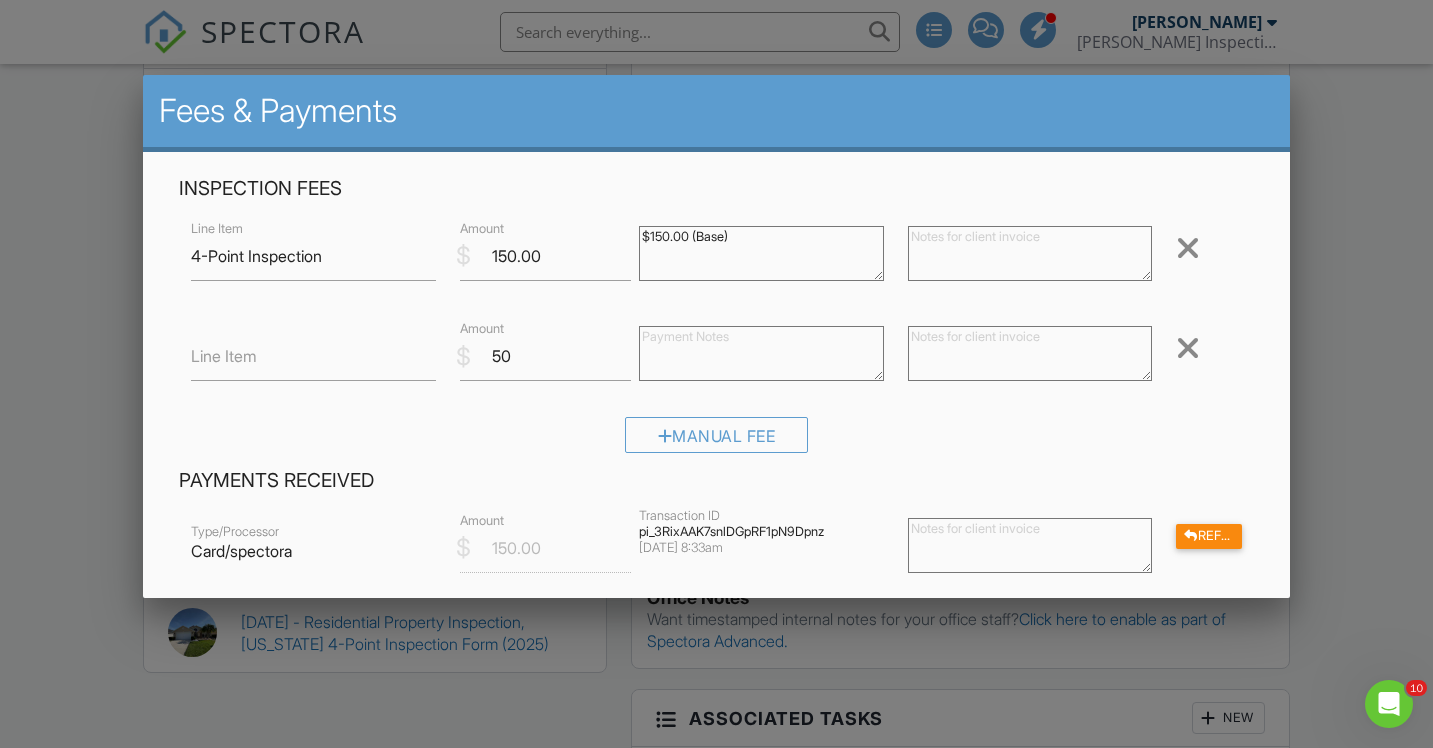 click on "Line Item" at bounding box center (224, 356) 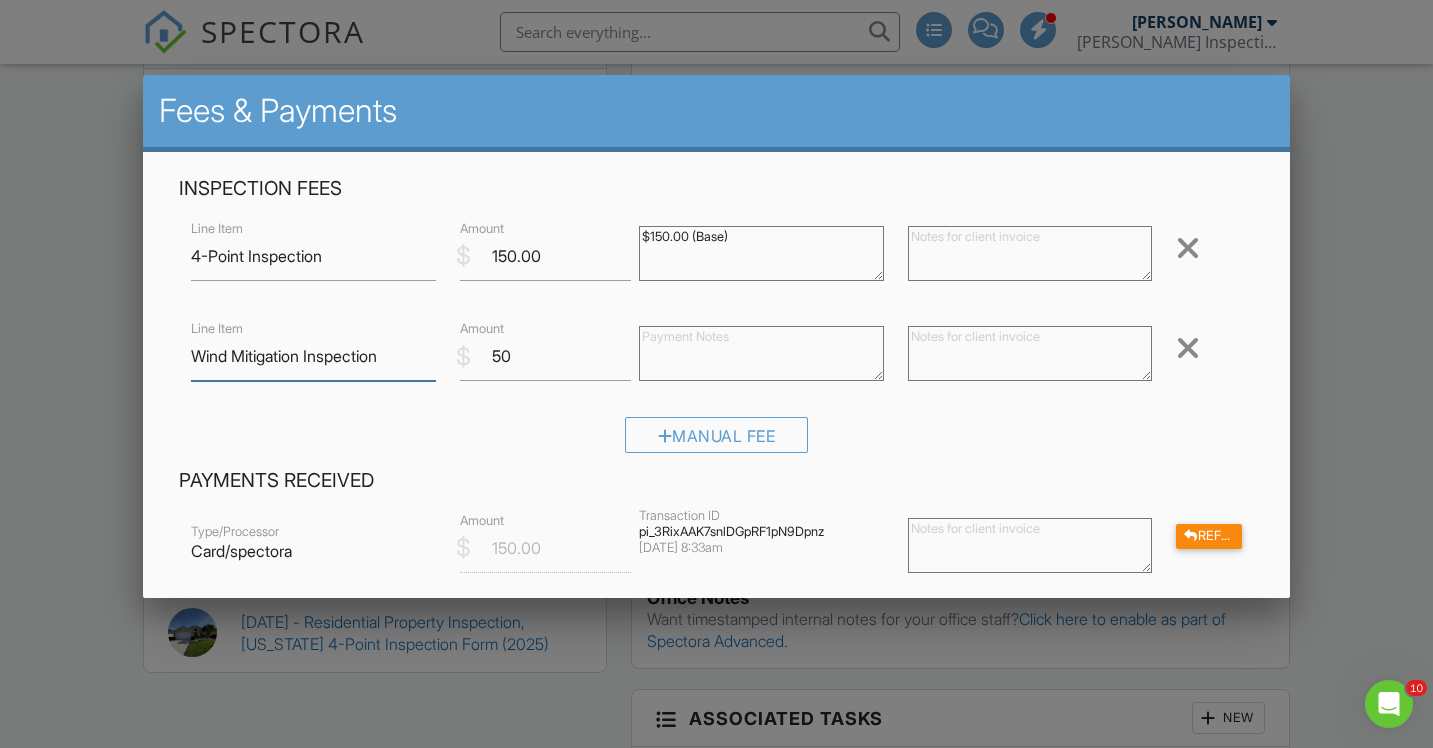 type on "Wind Mitigation Inspection" 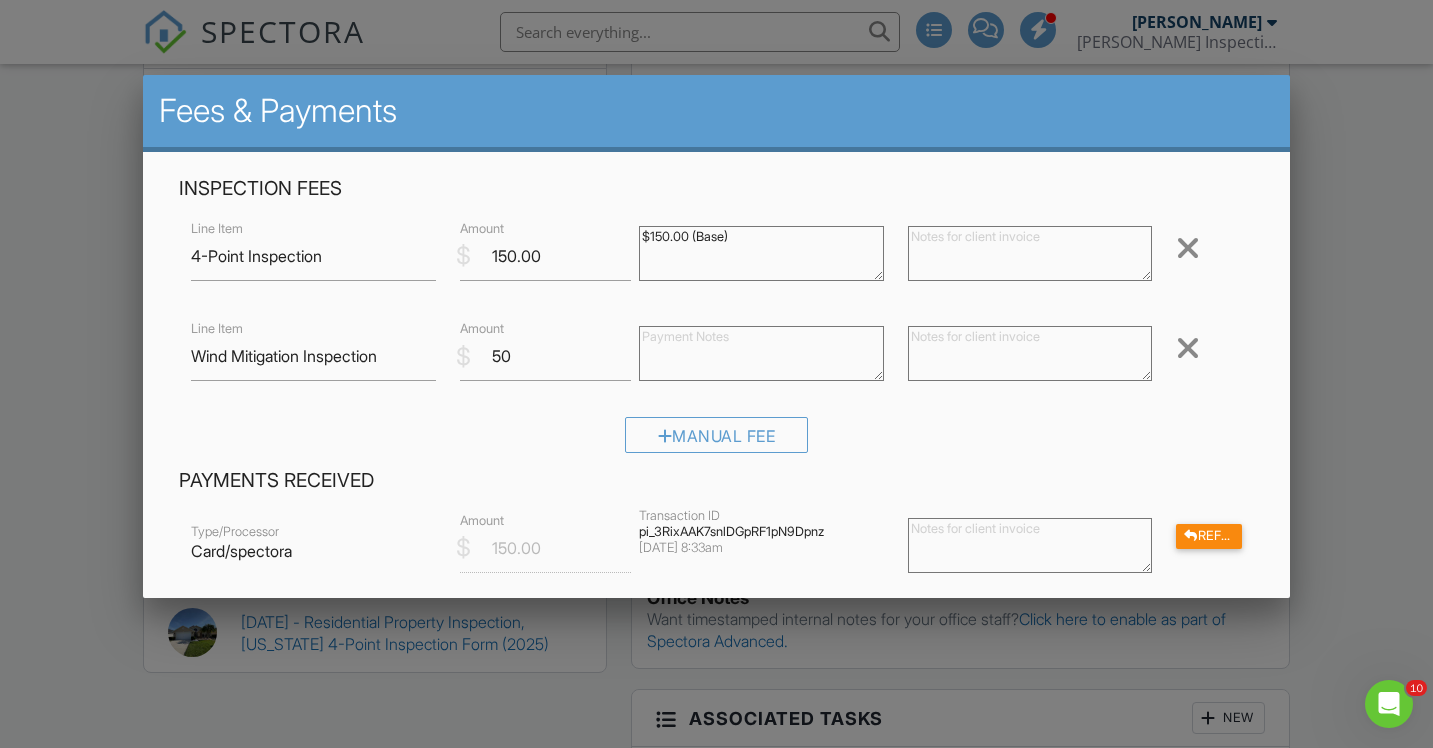 click on "Inspection Fees
Line Item
4-Point Inspection
$
Amount
150.00
$150.00 (Base)
Remove
Line Item
Wind Mitigation Inspection
$
Amount
50
Remove
Manual Fee" at bounding box center [716, 322] 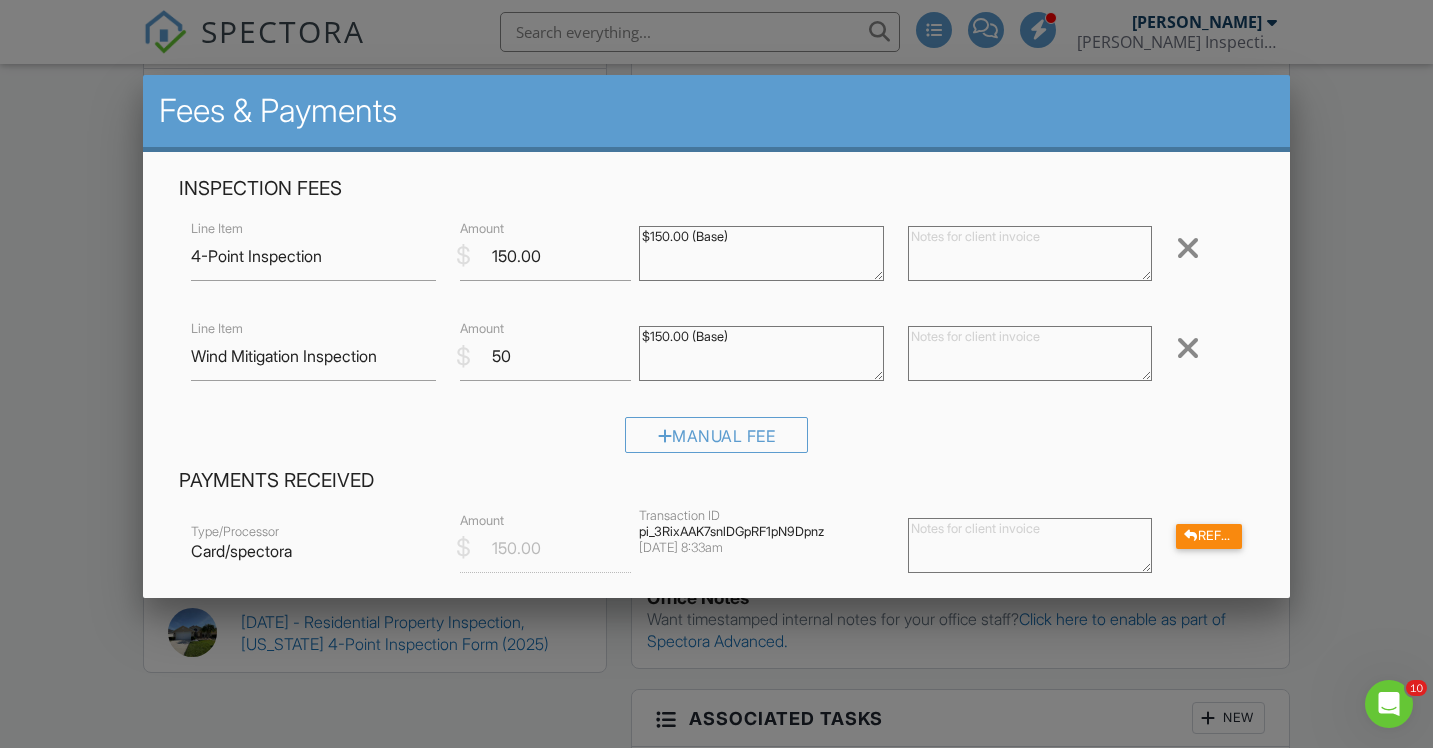type on "$150.00 (Base)" 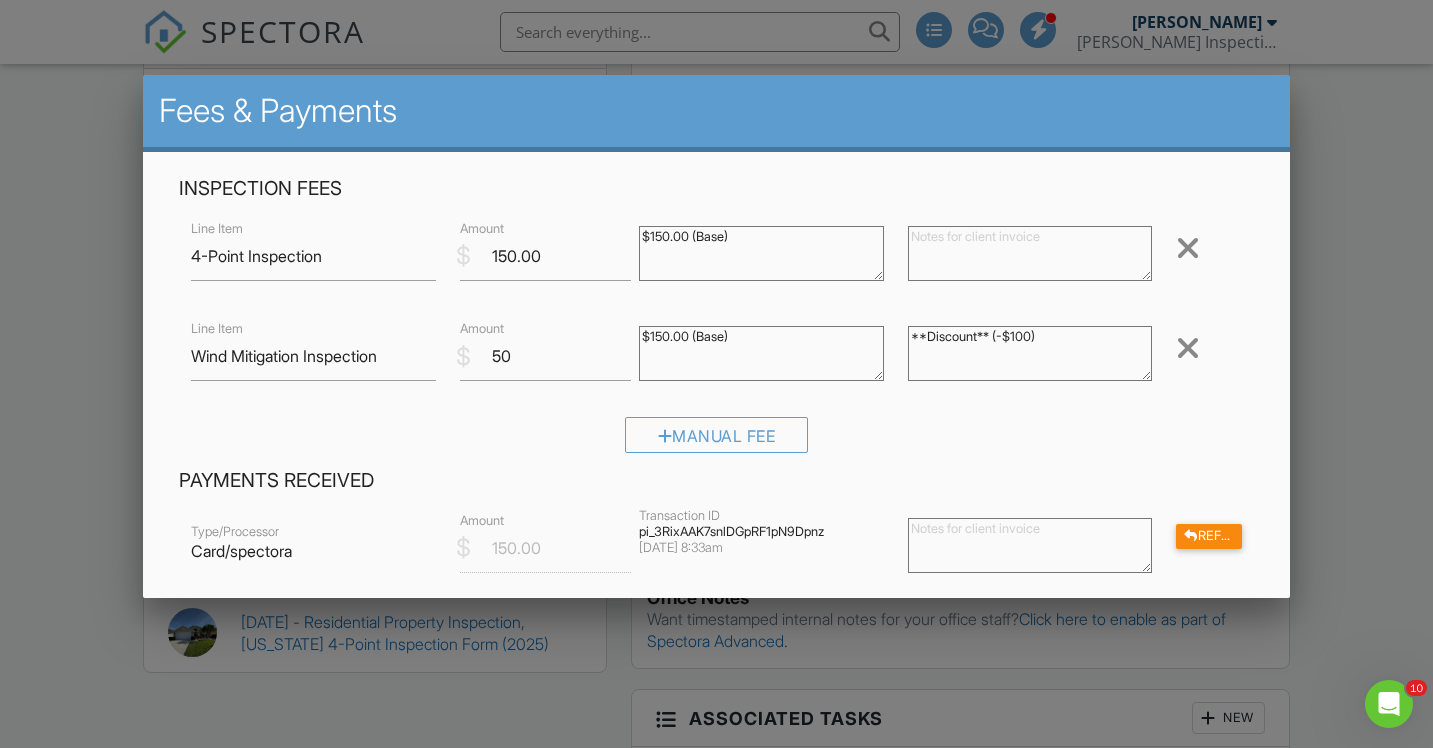type on "**Discount** (-$100)" 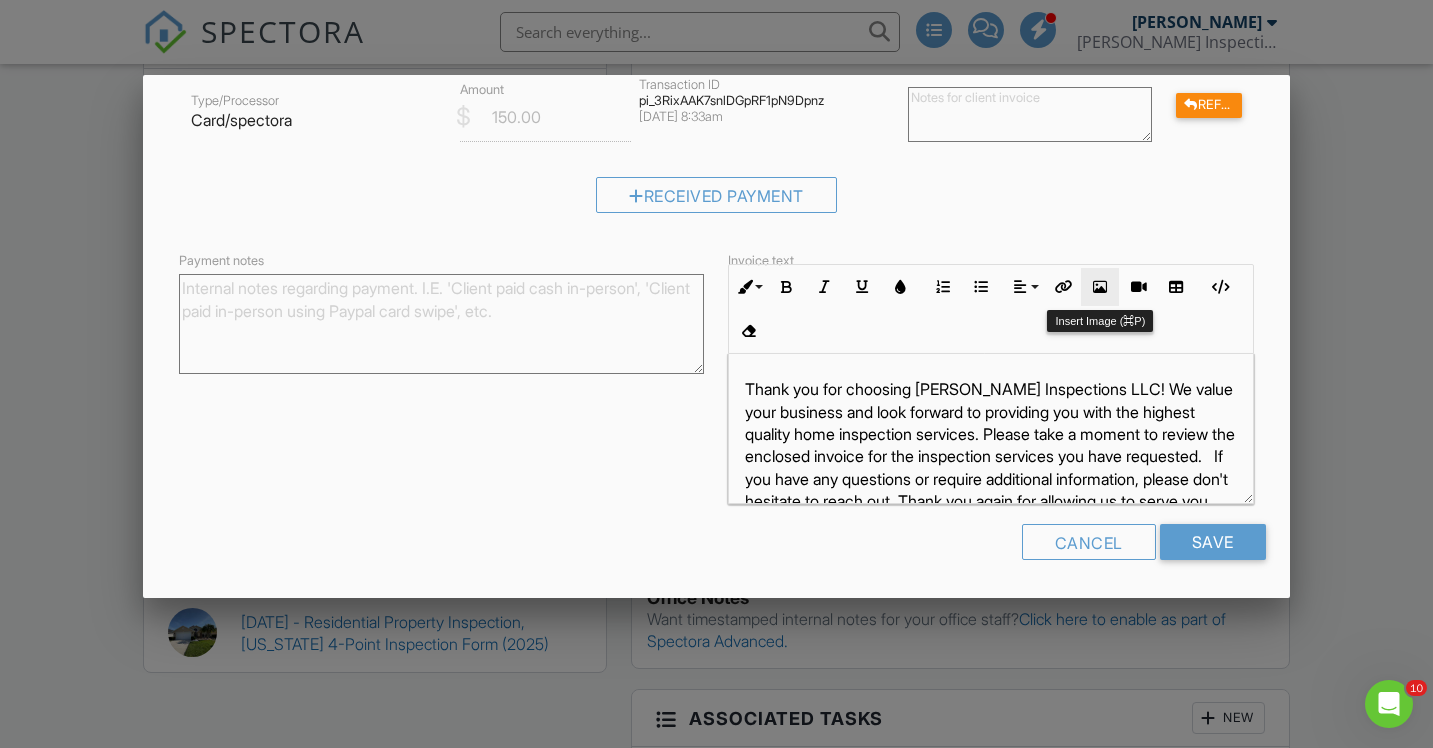 scroll, scrollTop: 429, scrollLeft: 0, axis: vertical 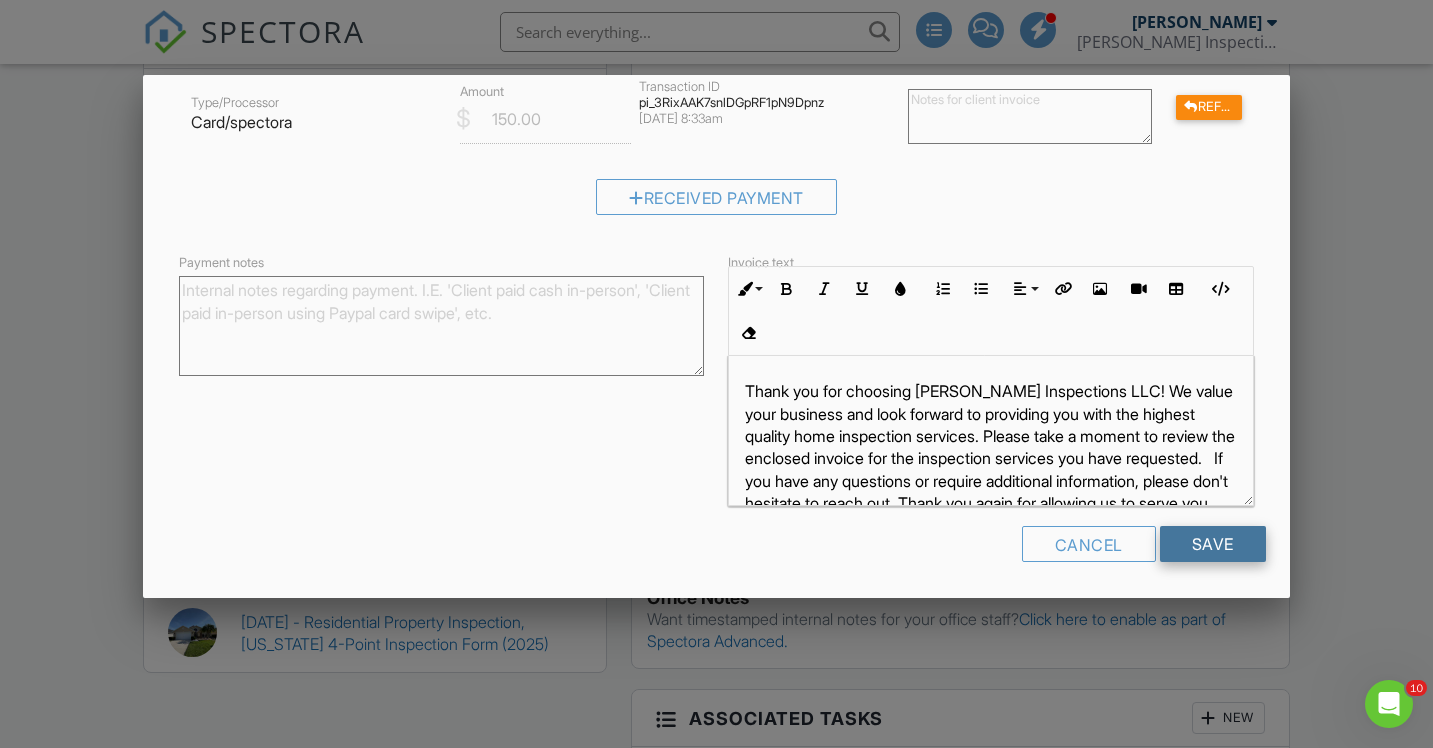 click on "Save" at bounding box center (1213, 544) 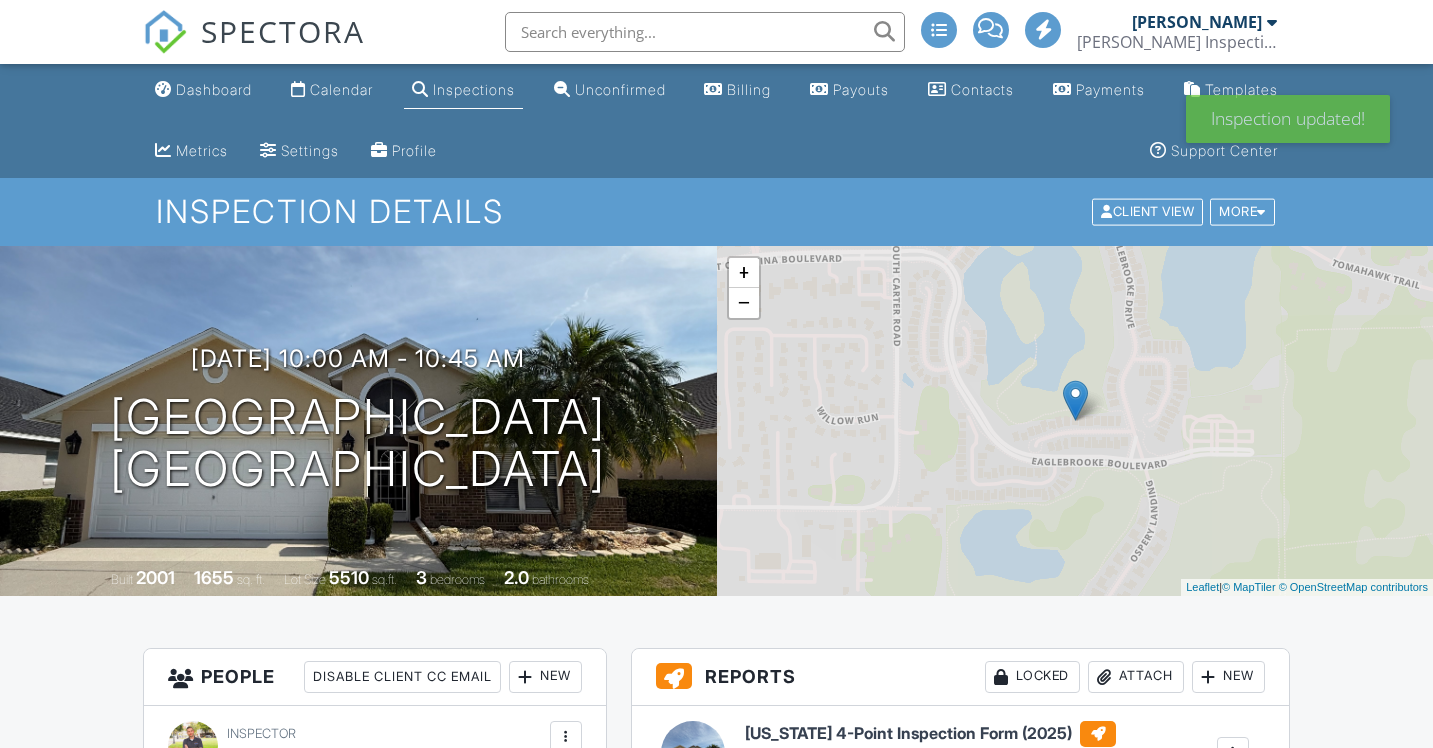 scroll, scrollTop: 0, scrollLeft: 0, axis: both 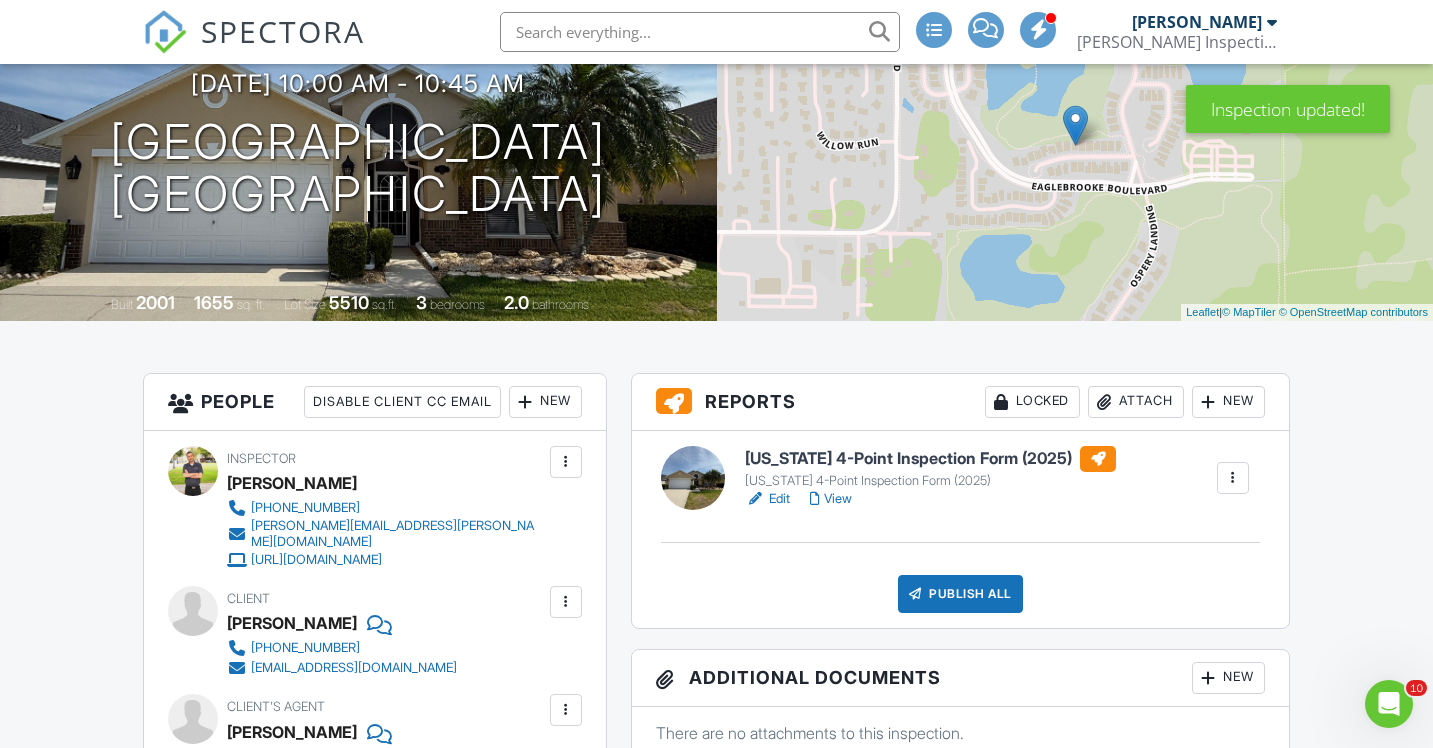 click on "New" at bounding box center (1228, 402) 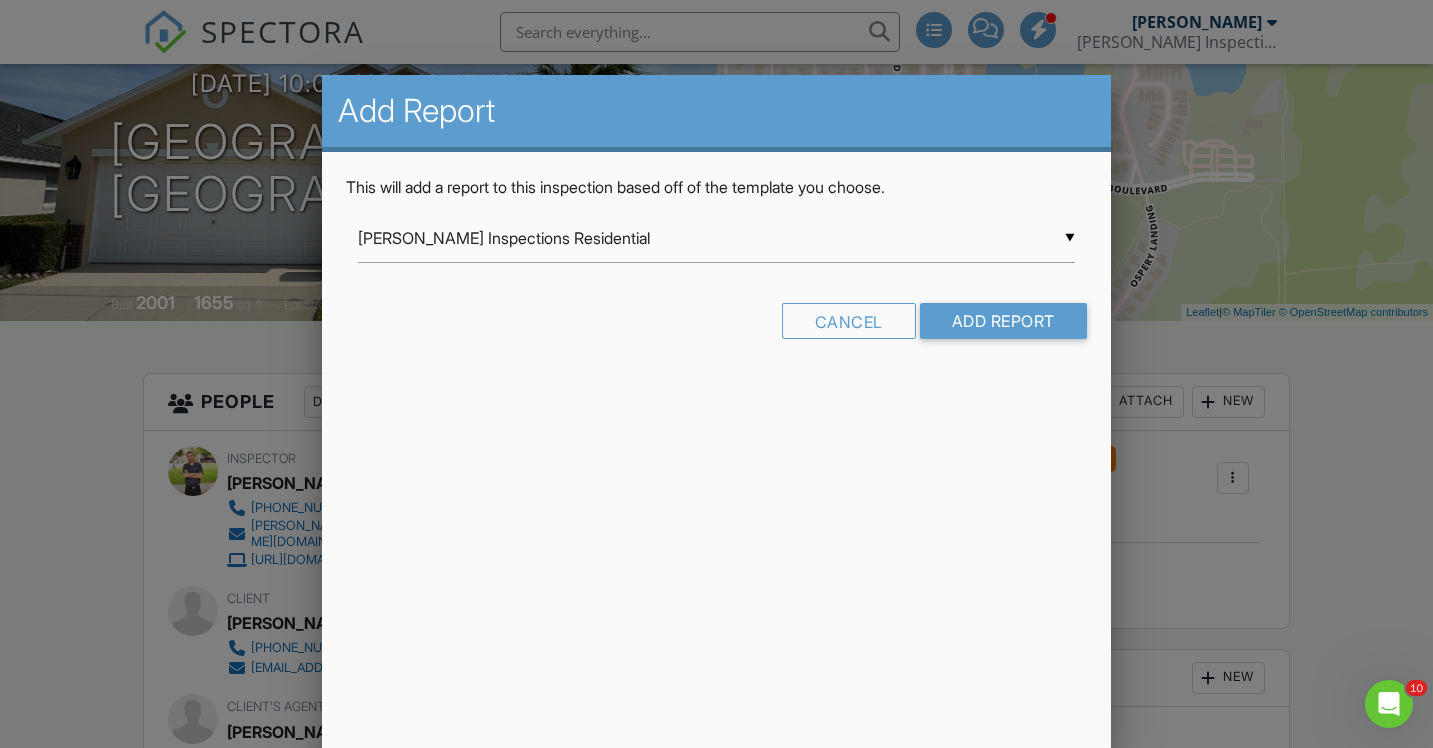 click on "▼ Larson Inspections Residential Larson Inspections Residential  Manufactured Home Inspection Pool Template Residential Template Room-by-Room Residential Template Swimming Pool and Spa Template Florida 4-Point Inspection Form (2025) Florida Citizens 4-Point Inspection Form Florida Citizens Roof Inspection Form Florida Uniform Mitigation Verification Inspection Form  HomeBinder Appliance Info InterNACHI Narrative Library 2.1 from Kenton Shepard KC Bartley - Commercial Industrial/Retail from Professional Home Inspections LLC KC Bartley - Commercial Multi-Family from Professional Home Inspections LLC KC Bartley Template v 2.6 from Professional Home Inspections LLC KC Bartley Template v 2.8 from Professional Home Inspections LLC KC Bartley Template v 3.0 from Professional Home Inspections LLC Larson Inspections LLC Residential Inspection  Larson Inspections LLC Residential Property Inspection Report Larson Inspections LLC Residential Property Inspection Report 2025 Pre-Drywall Inspection Pre-Drywall Template" at bounding box center (716, 238) 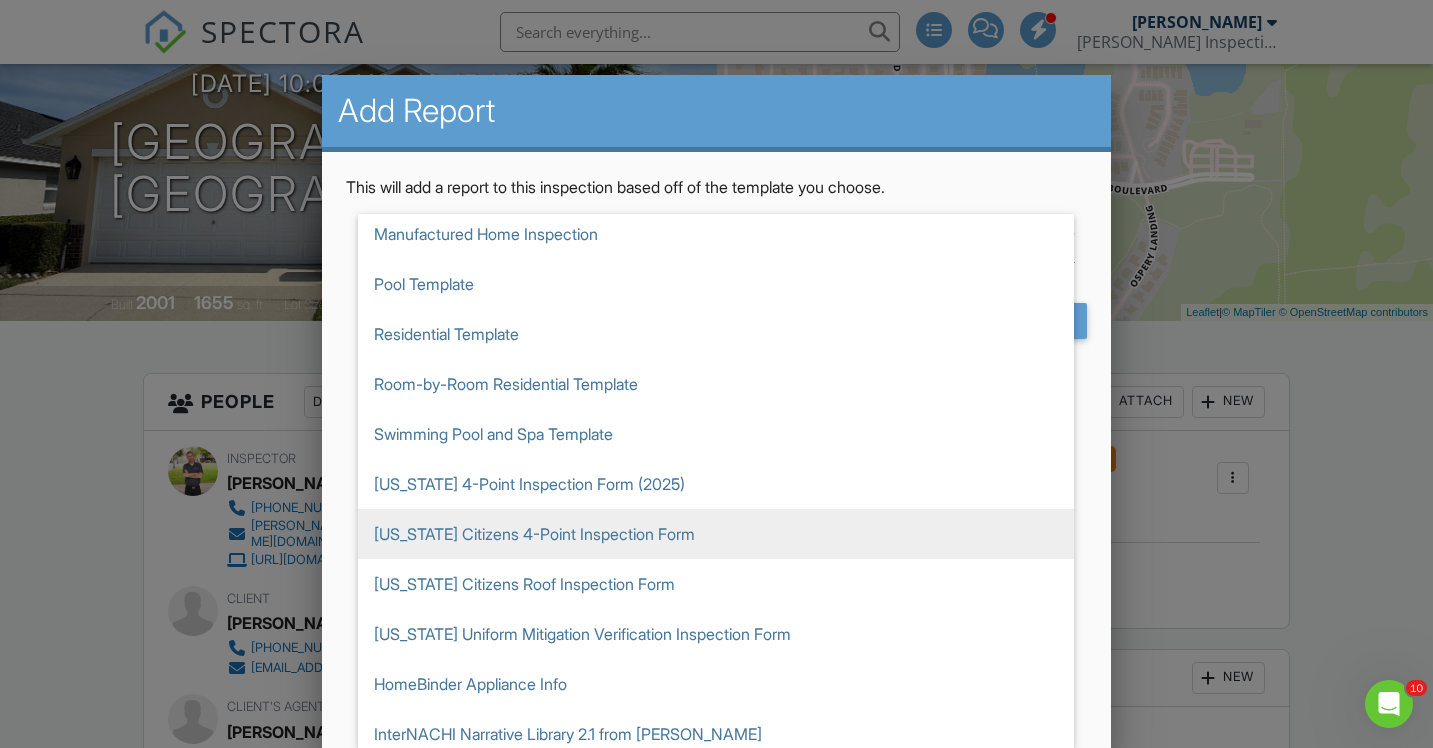 scroll, scrollTop: 80, scrollLeft: 0, axis: vertical 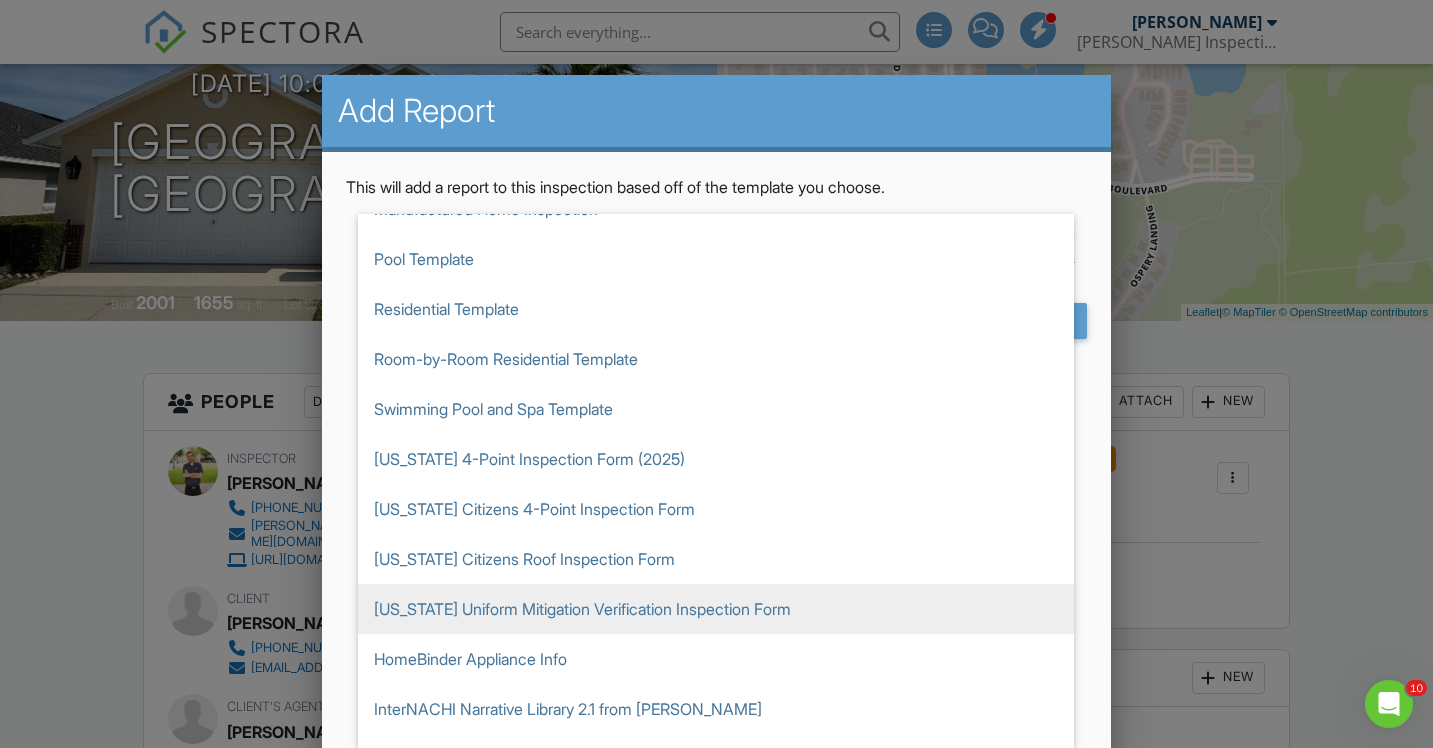 click on "Florida Uniform Mitigation Verification Inspection Form" at bounding box center (716, 609) 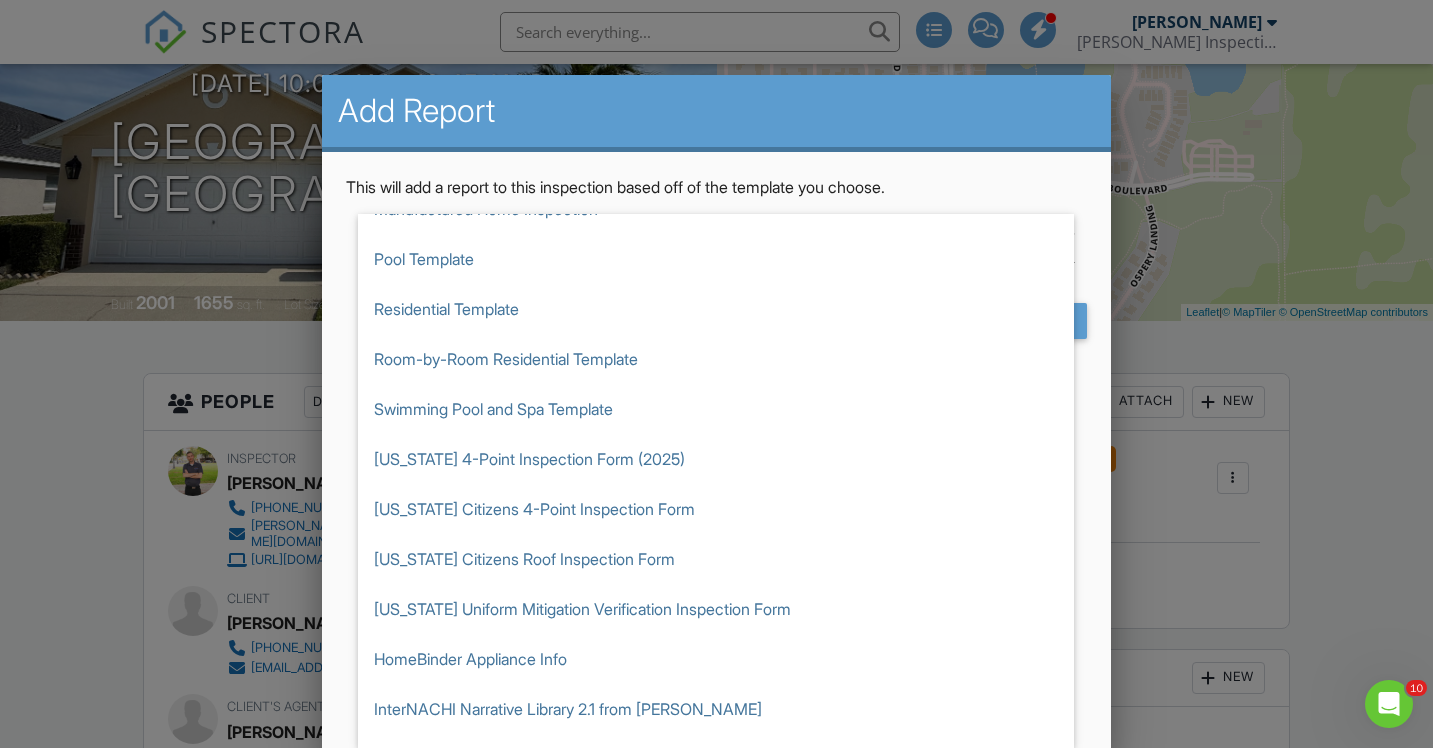 scroll, scrollTop: 450, scrollLeft: 0, axis: vertical 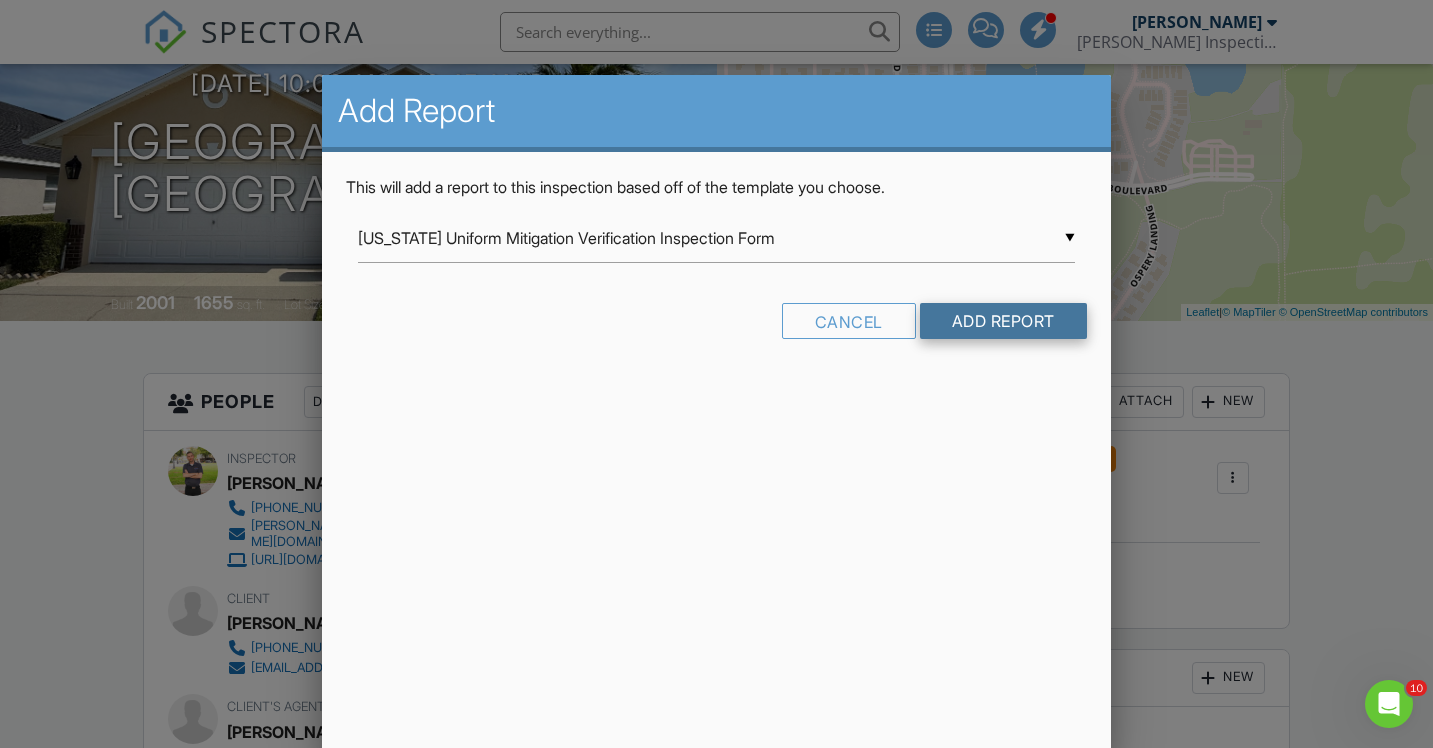 click on "Add Report" at bounding box center [1003, 321] 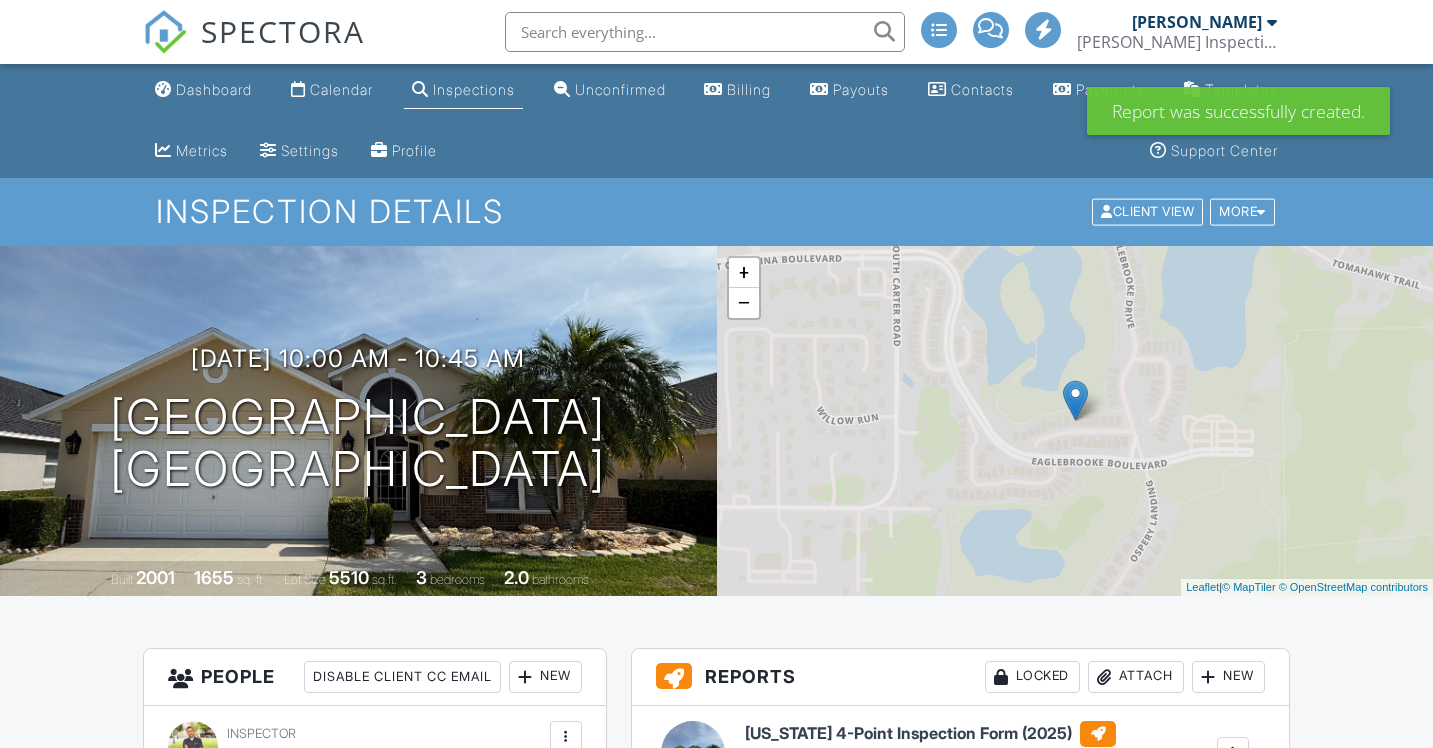 scroll, scrollTop: 0, scrollLeft: 0, axis: both 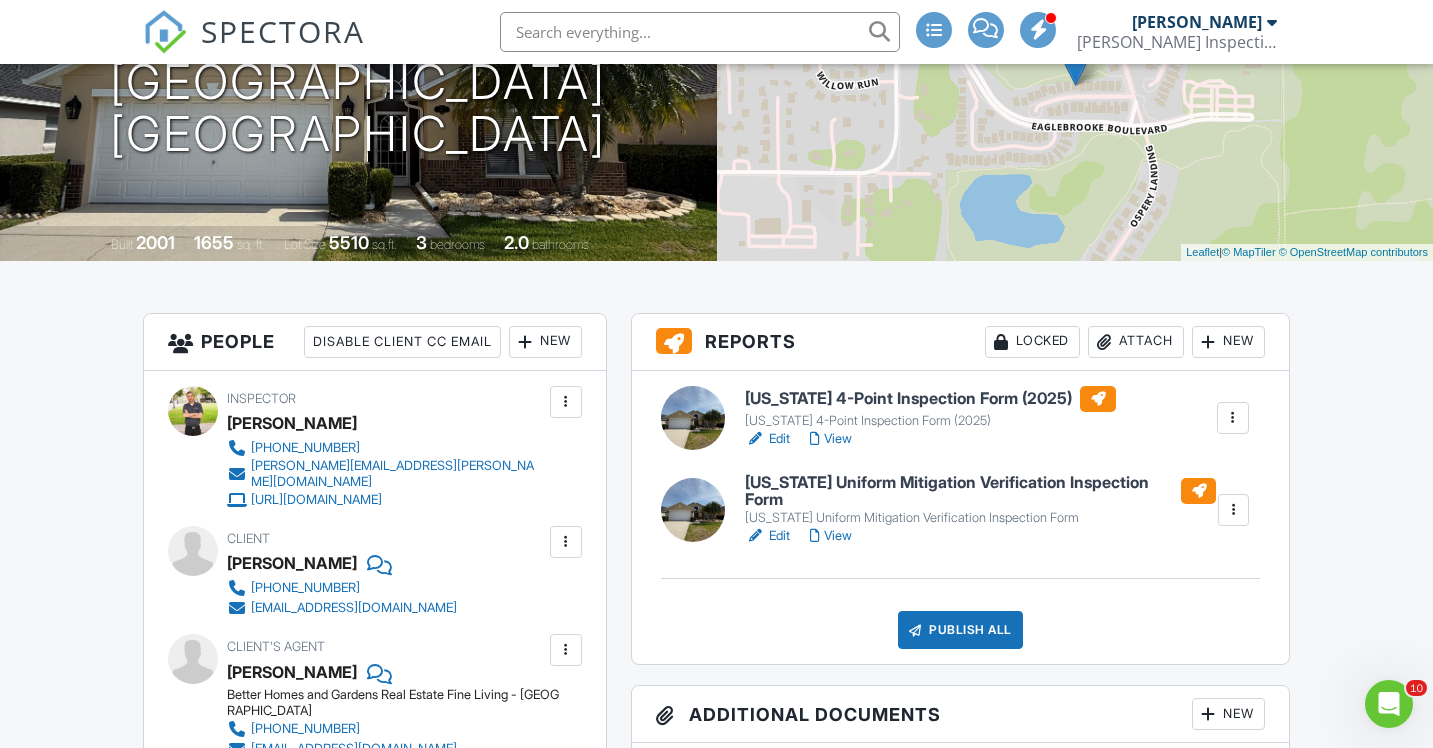click on "Edit" at bounding box center (767, 536) 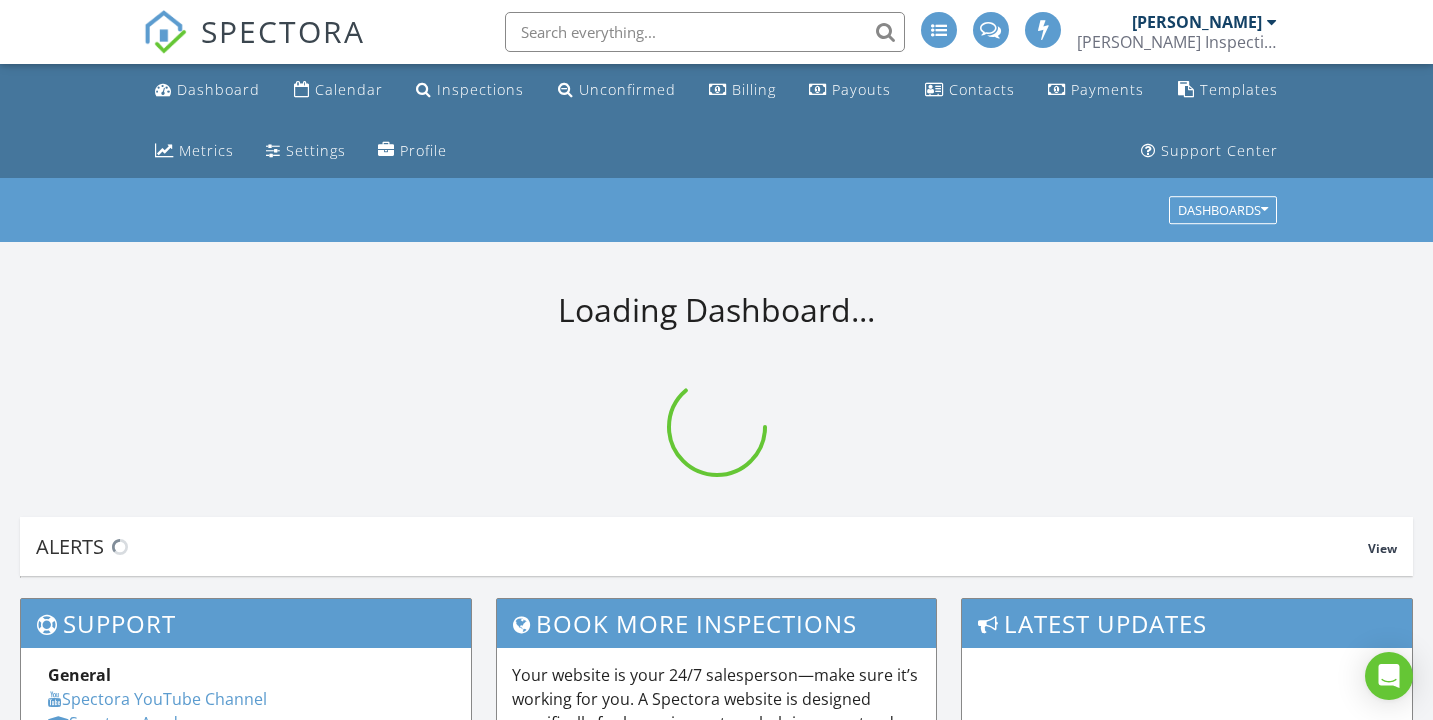 scroll, scrollTop: 0, scrollLeft: 0, axis: both 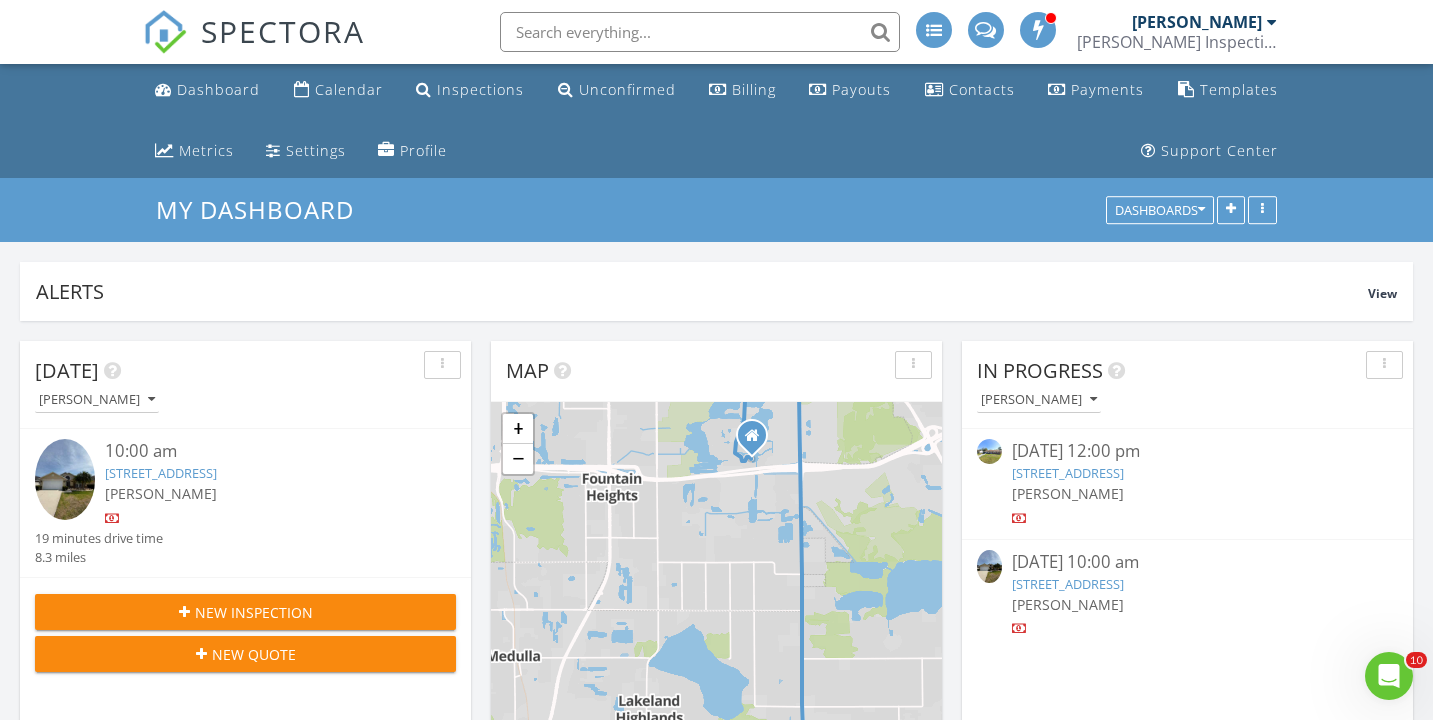 click on "[STREET_ADDRESS]" at bounding box center [161, 473] 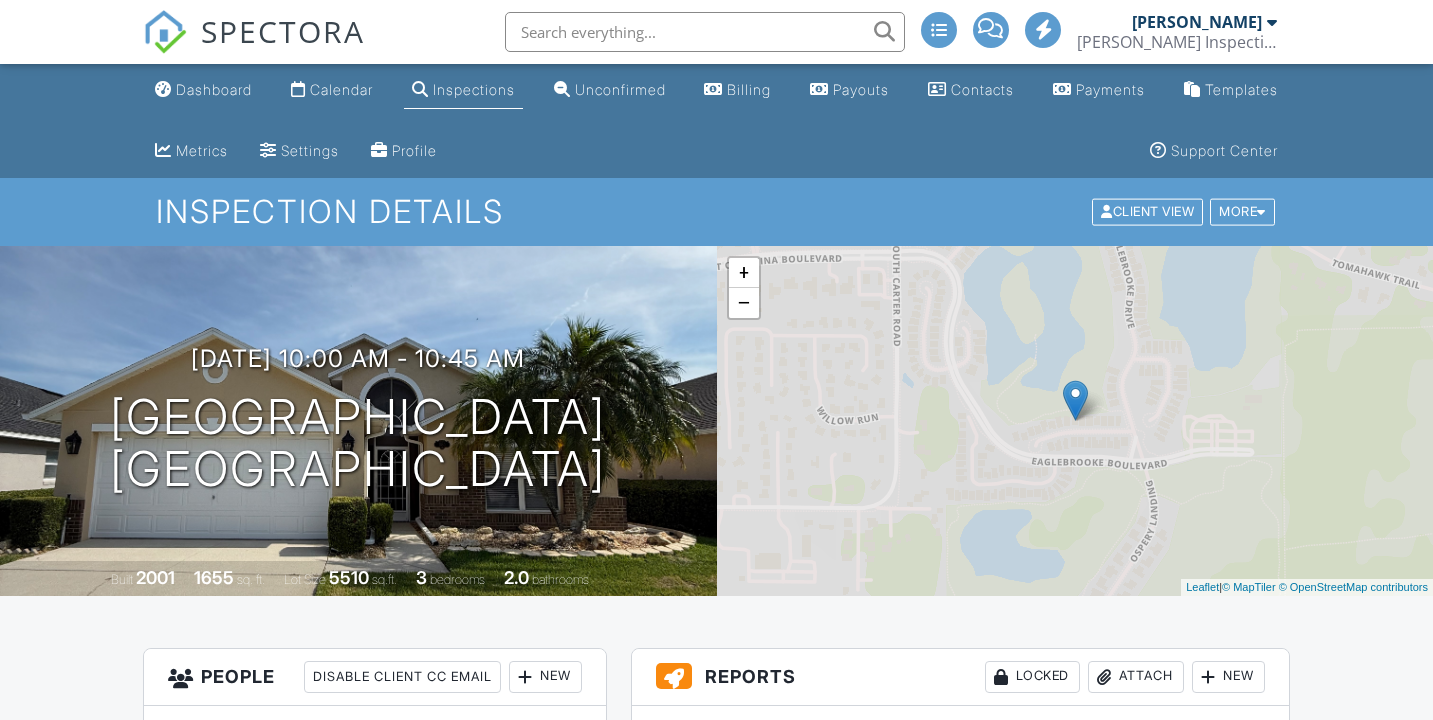 scroll, scrollTop: 0, scrollLeft: 0, axis: both 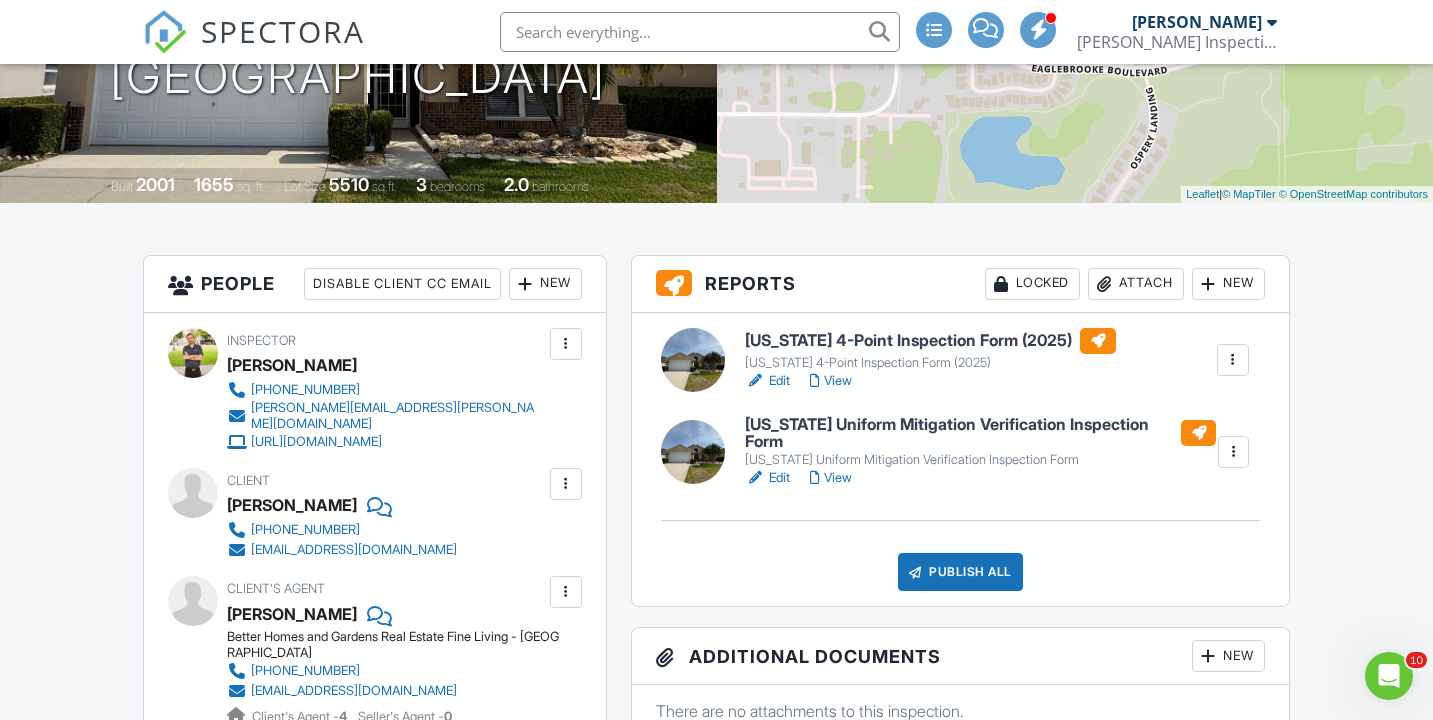 click on "View" at bounding box center [831, 381] 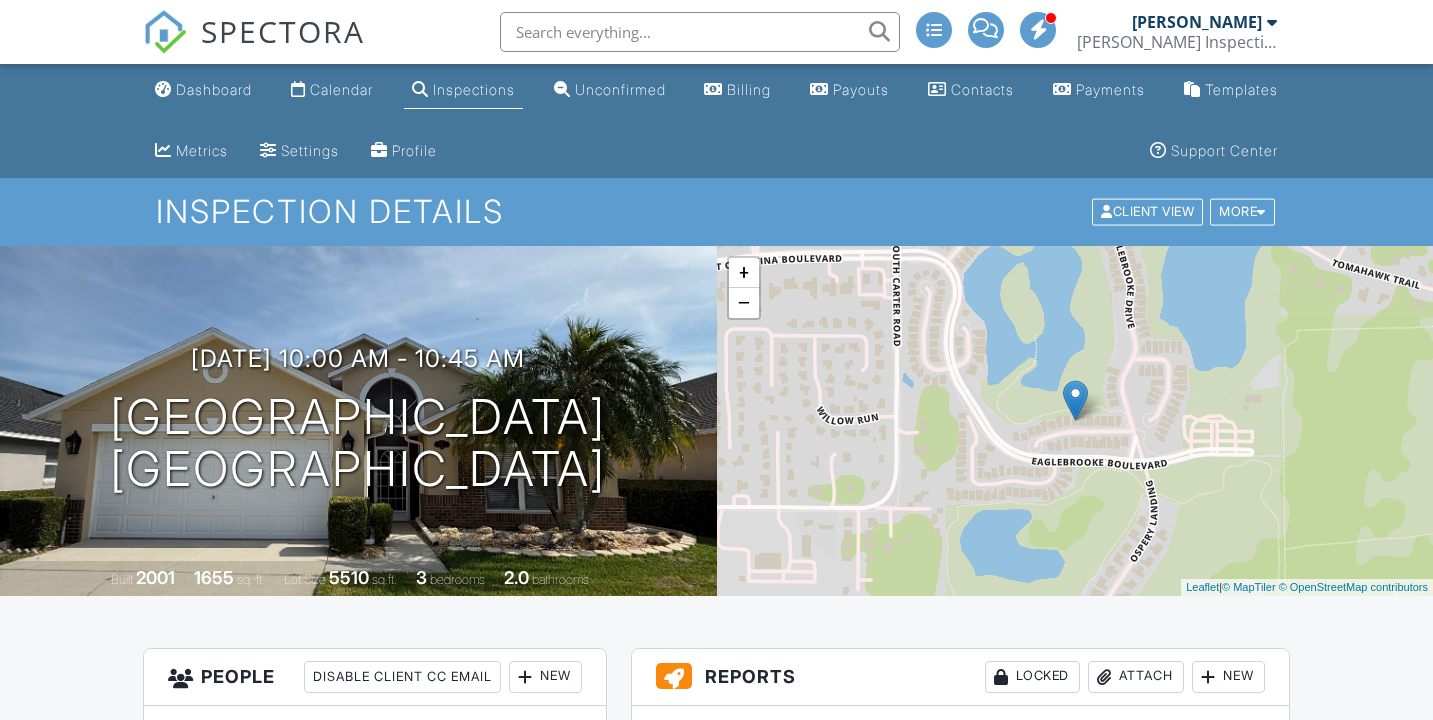 scroll, scrollTop: 0, scrollLeft: 0, axis: both 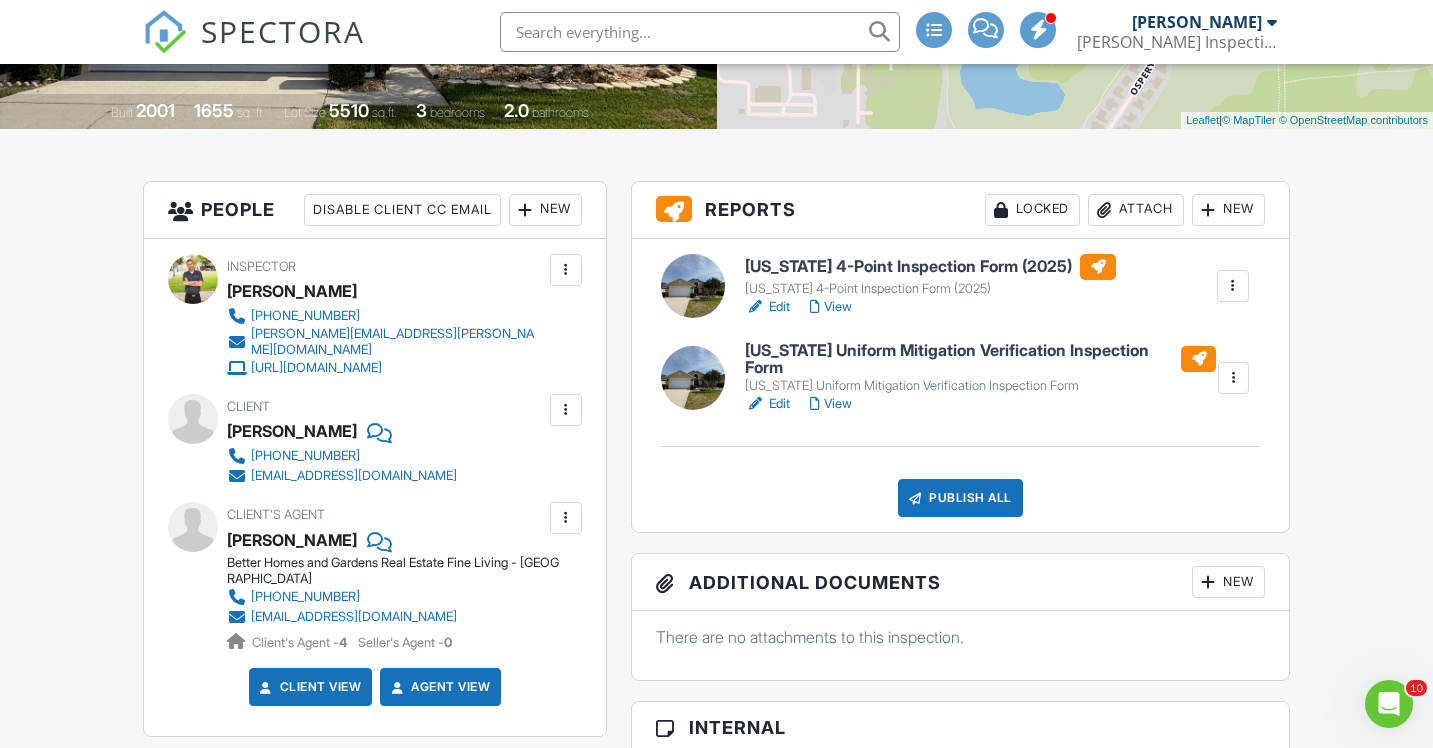 click on "Publish All" at bounding box center (960, 498) 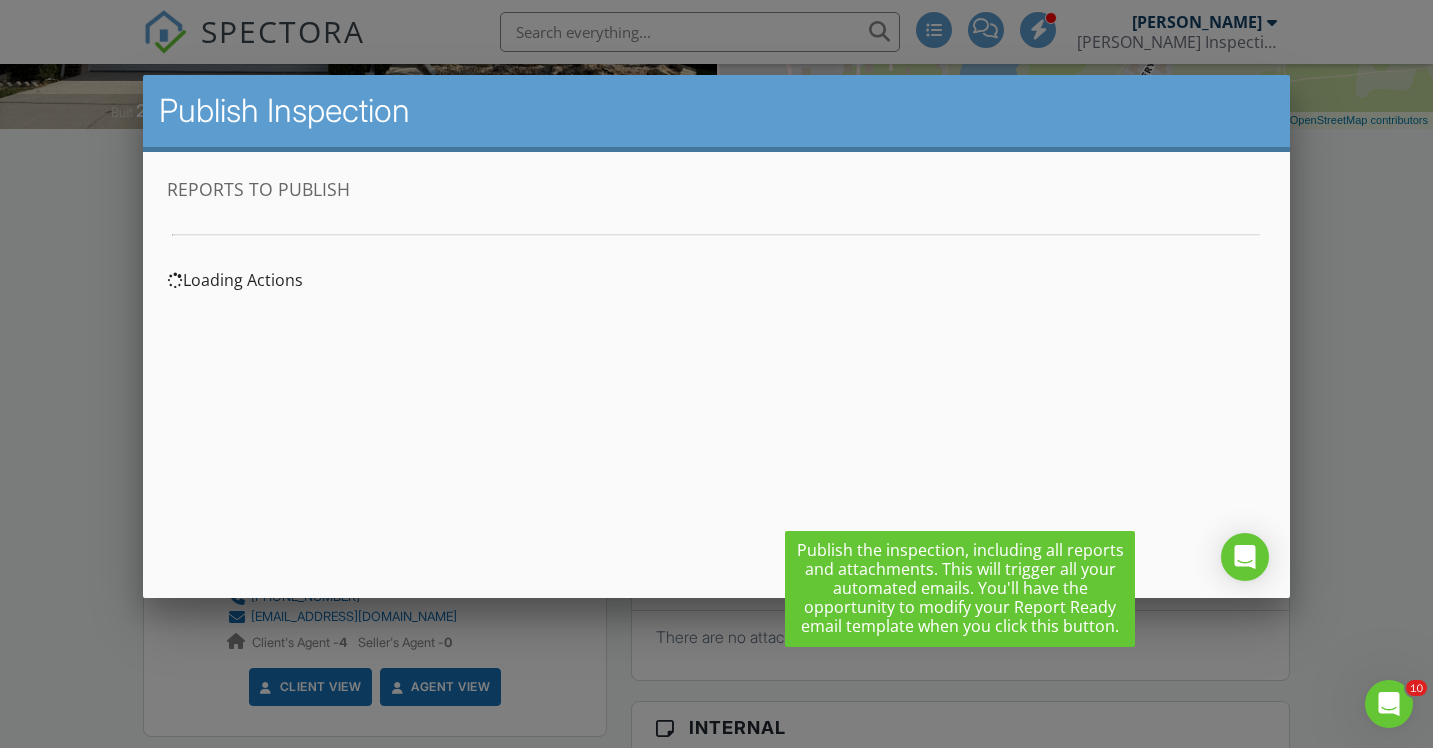 scroll, scrollTop: 0, scrollLeft: 0, axis: both 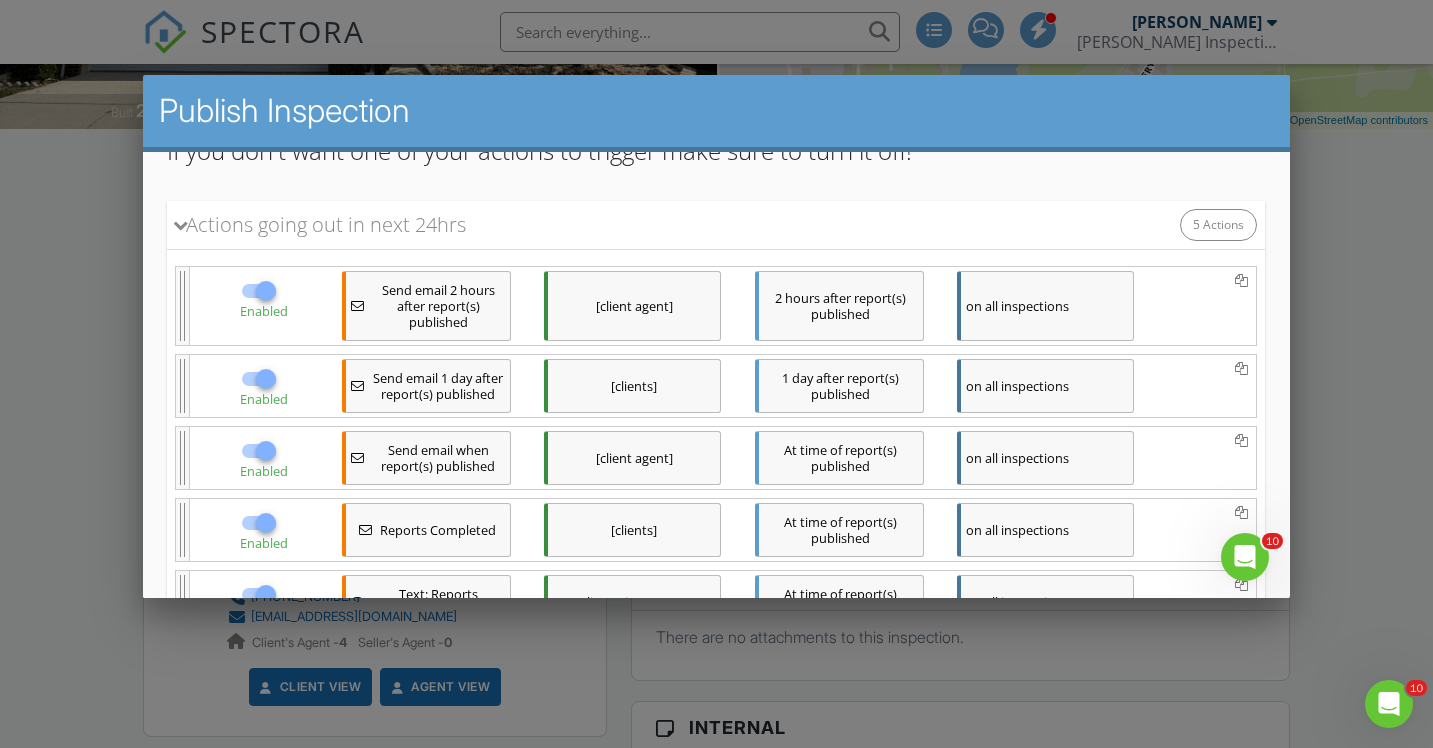 click at bounding box center (266, 290) 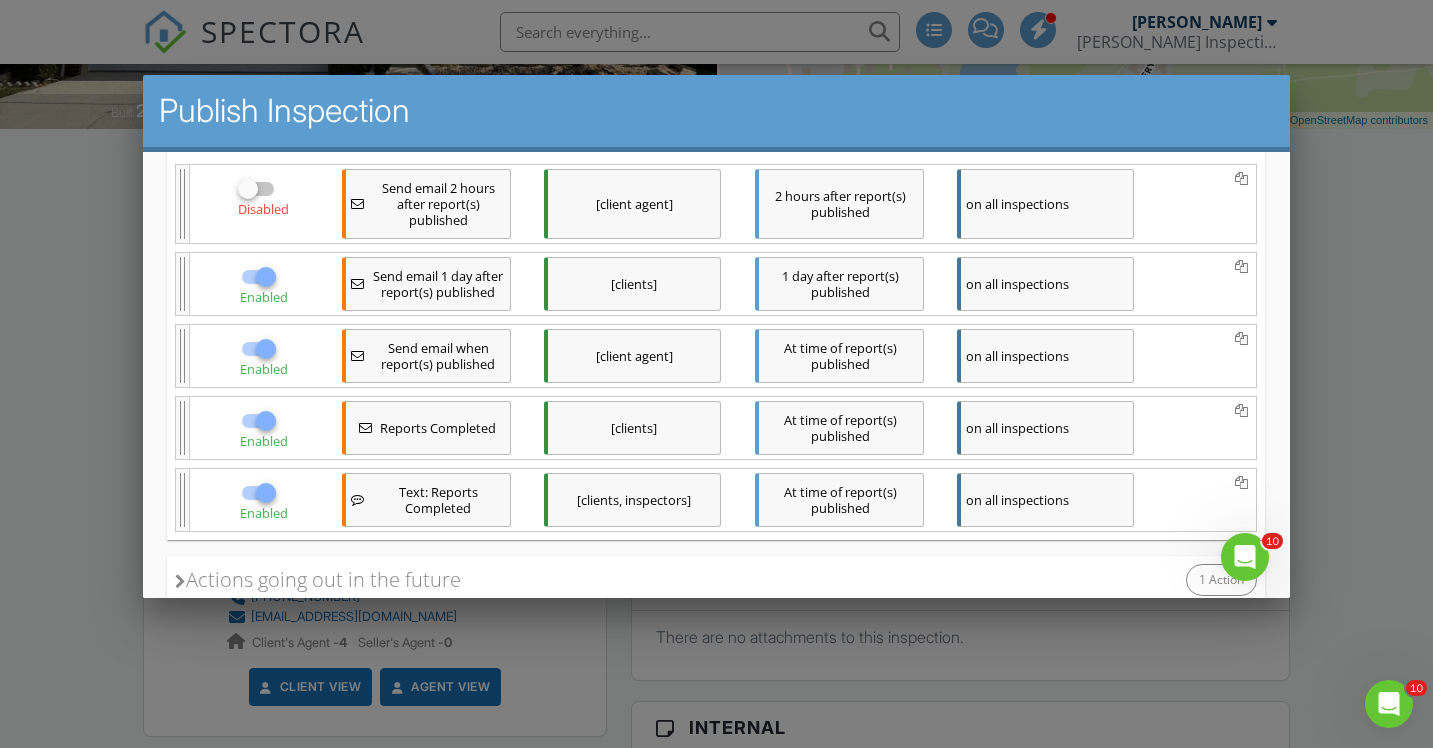 scroll, scrollTop: 372, scrollLeft: 0, axis: vertical 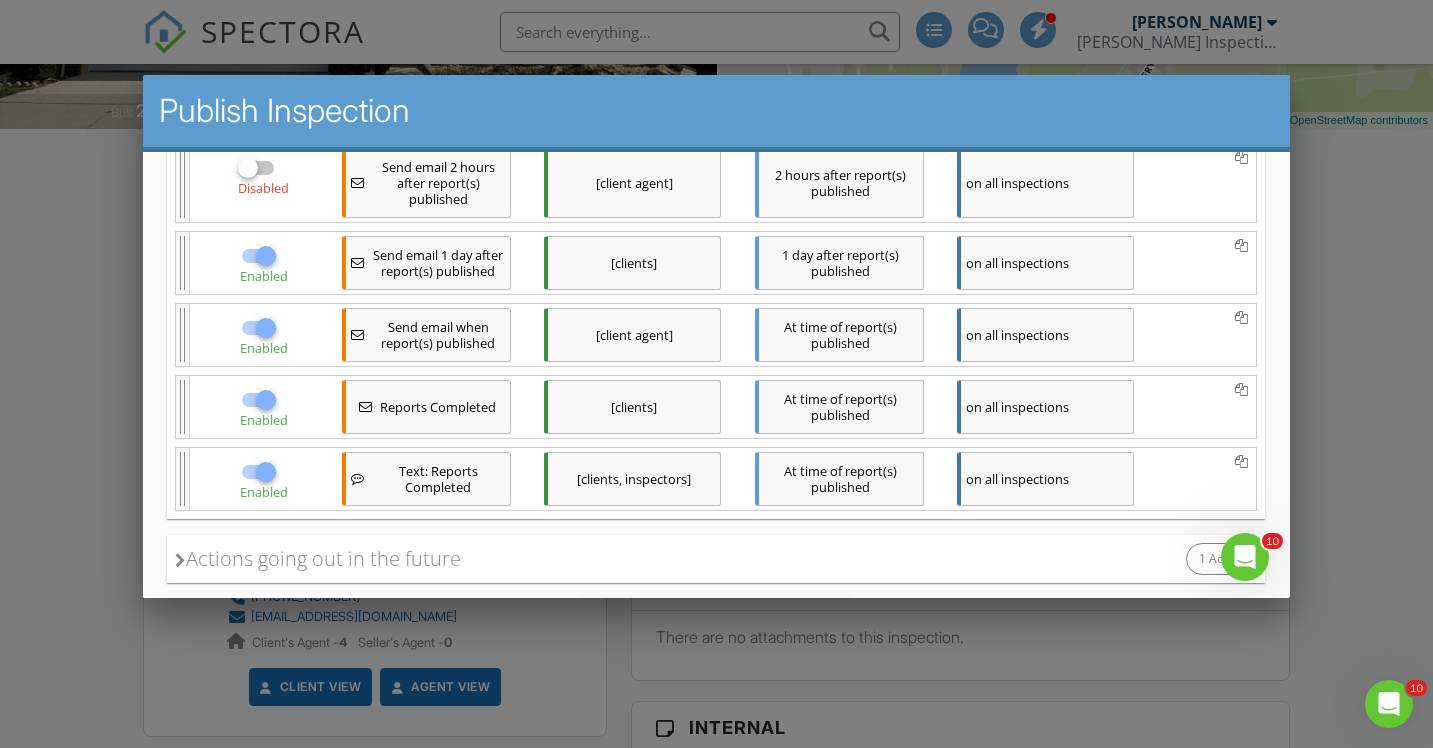 click on "on all inspections" at bounding box center (1045, 334) 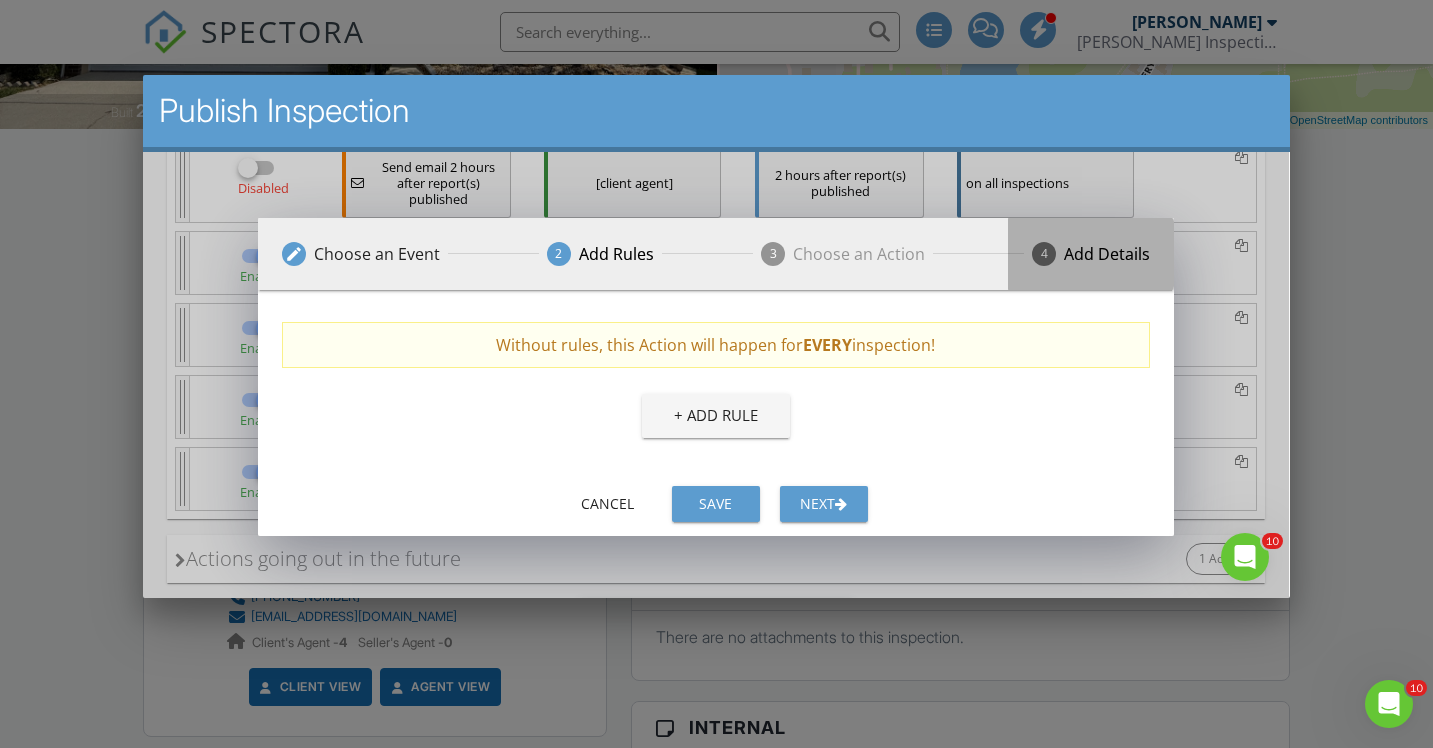 click on "Add Details" at bounding box center [1107, 253] 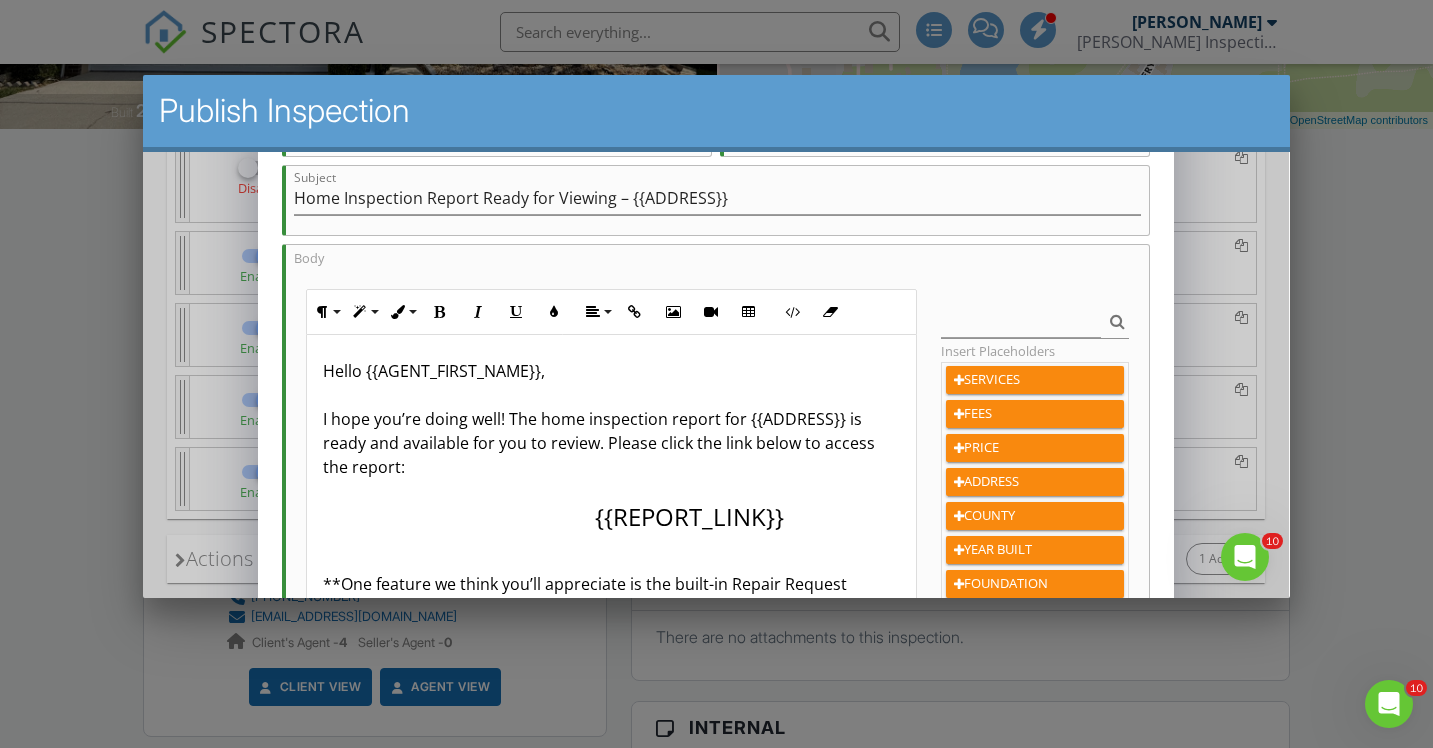 scroll, scrollTop: 304, scrollLeft: 0, axis: vertical 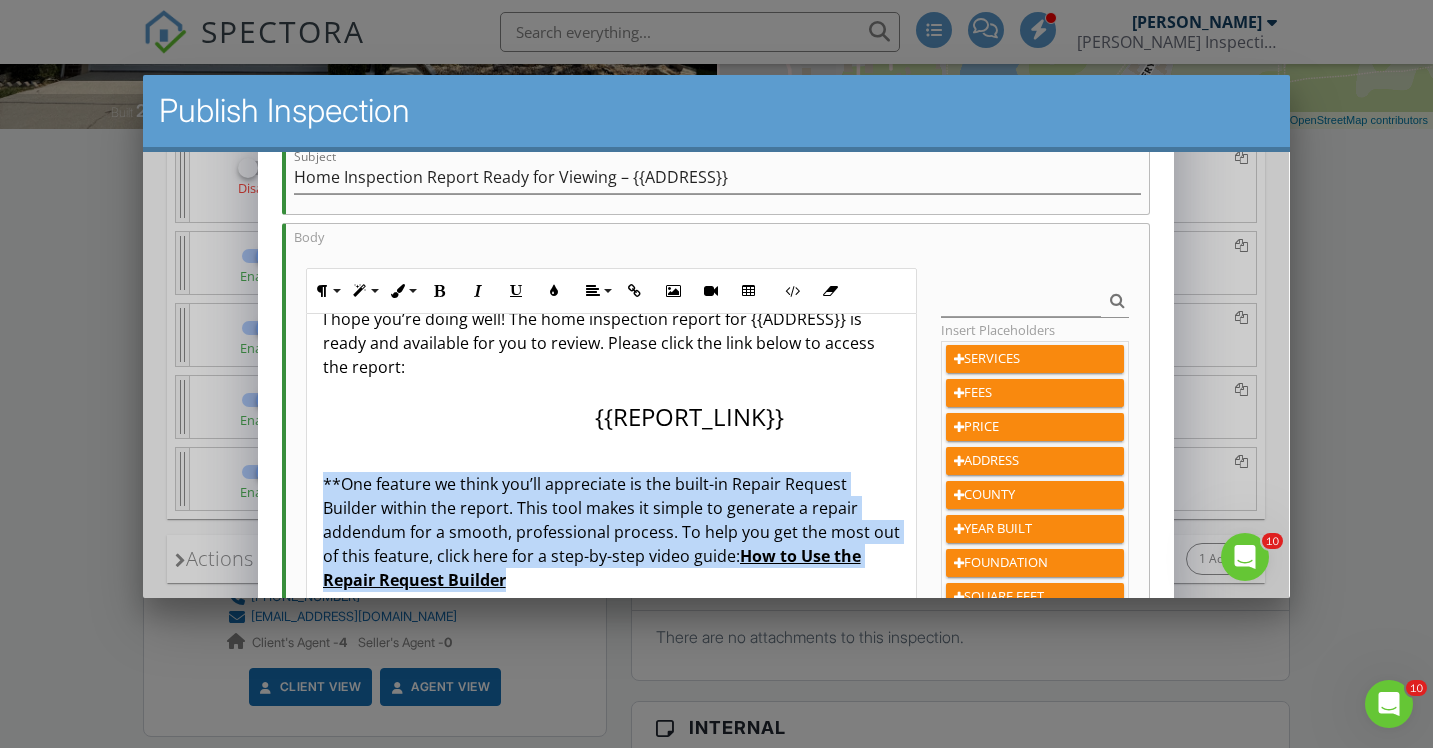 drag, startPoint x: 320, startPoint y: 477, endPoint x: 479, endPoint y: 579, distance: 188.90474 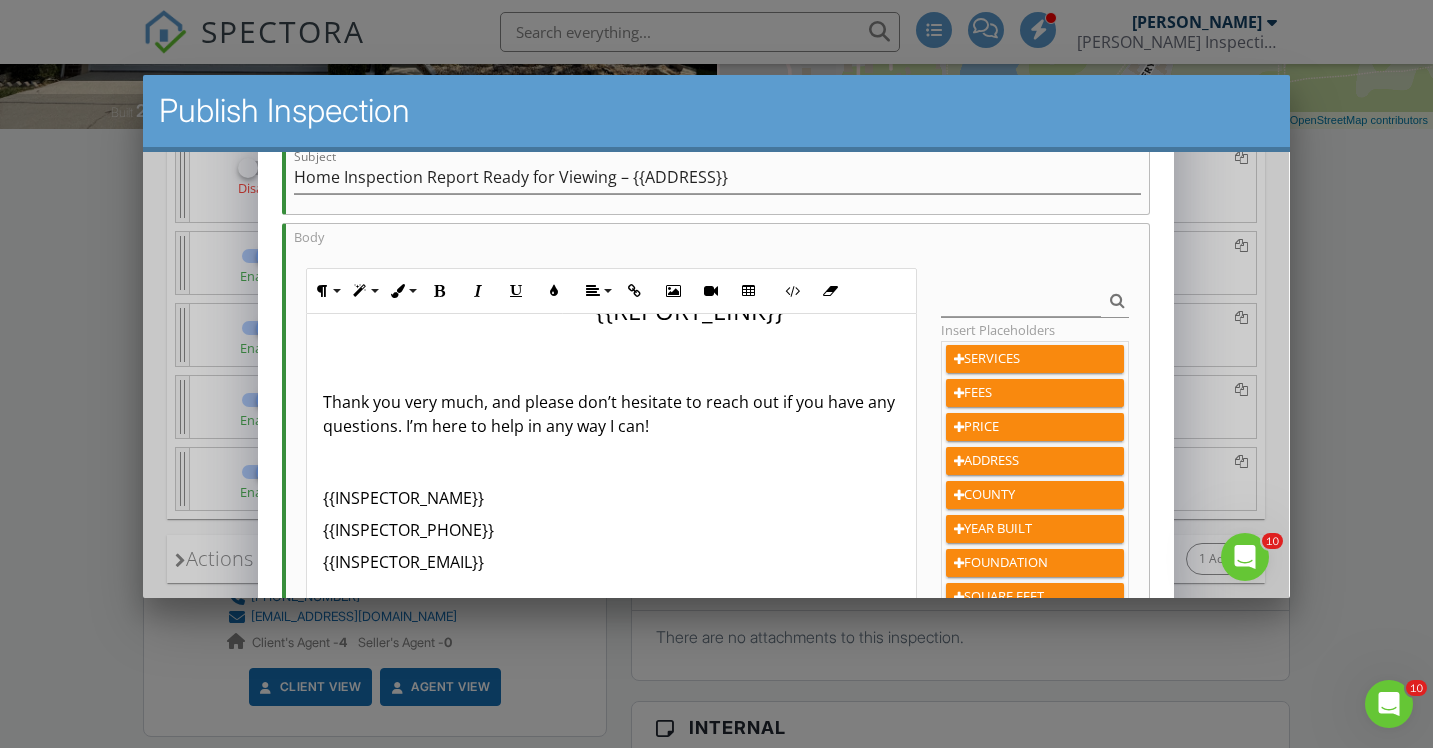scroll, scrollTop: 185, scrollLeft: 0, axis: vertical 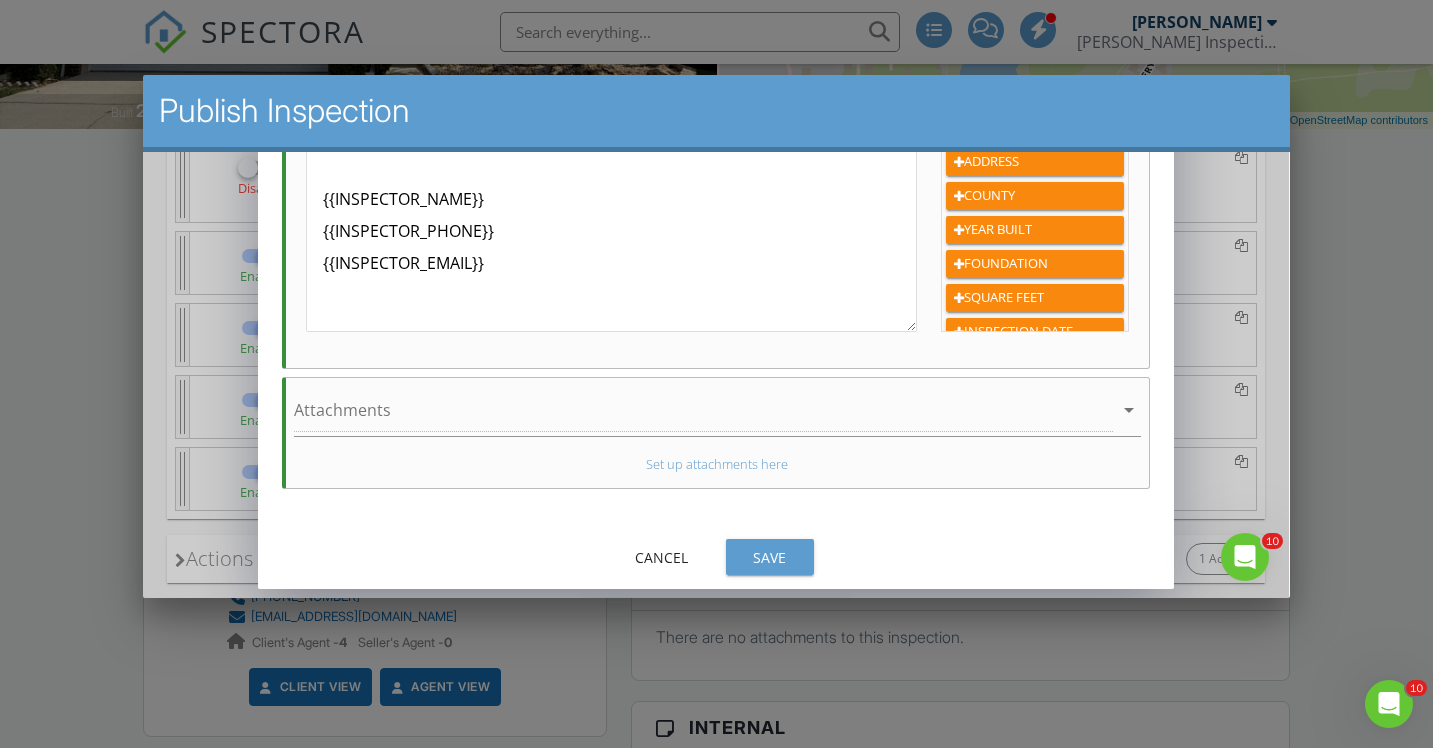 click on "Save" at bounding box center (770, 556) 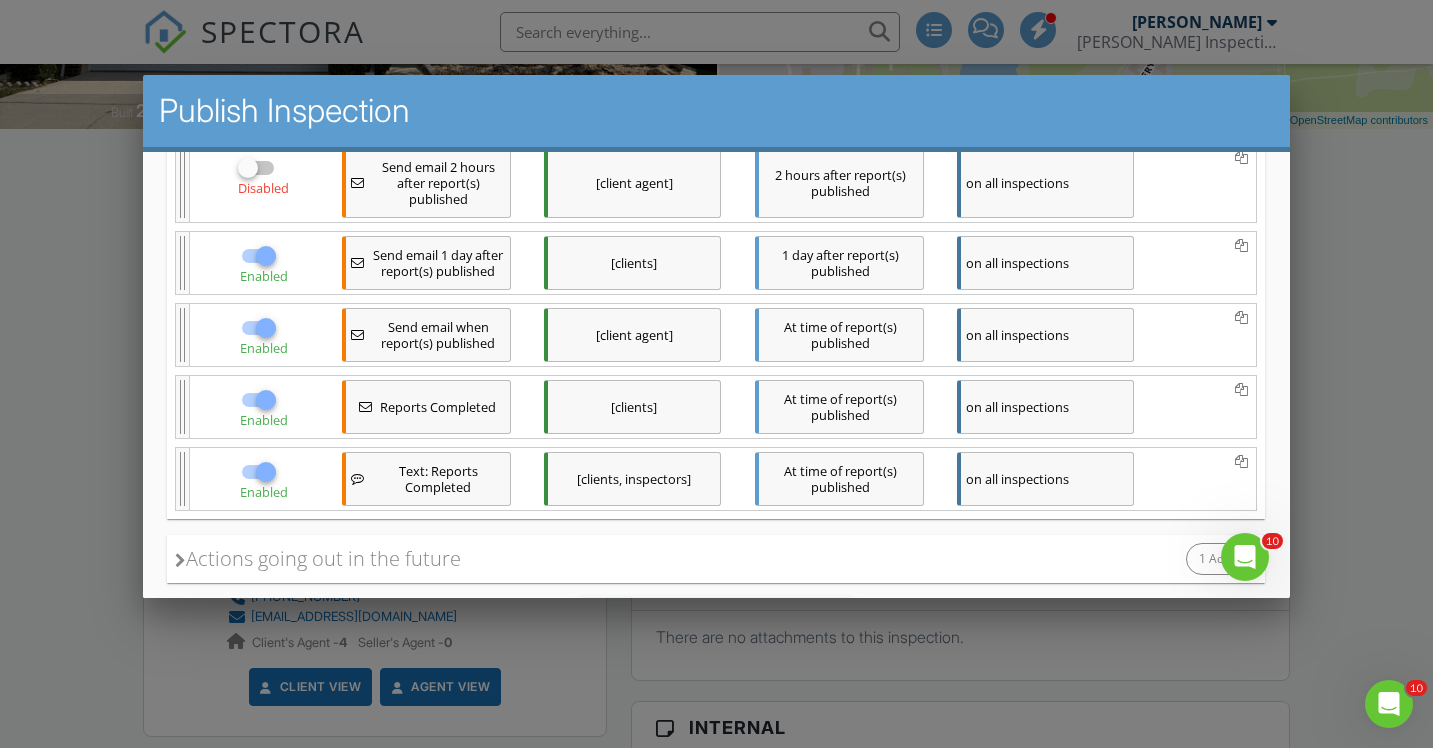 click on "on all inspections" at bounding box center [1045, 406] 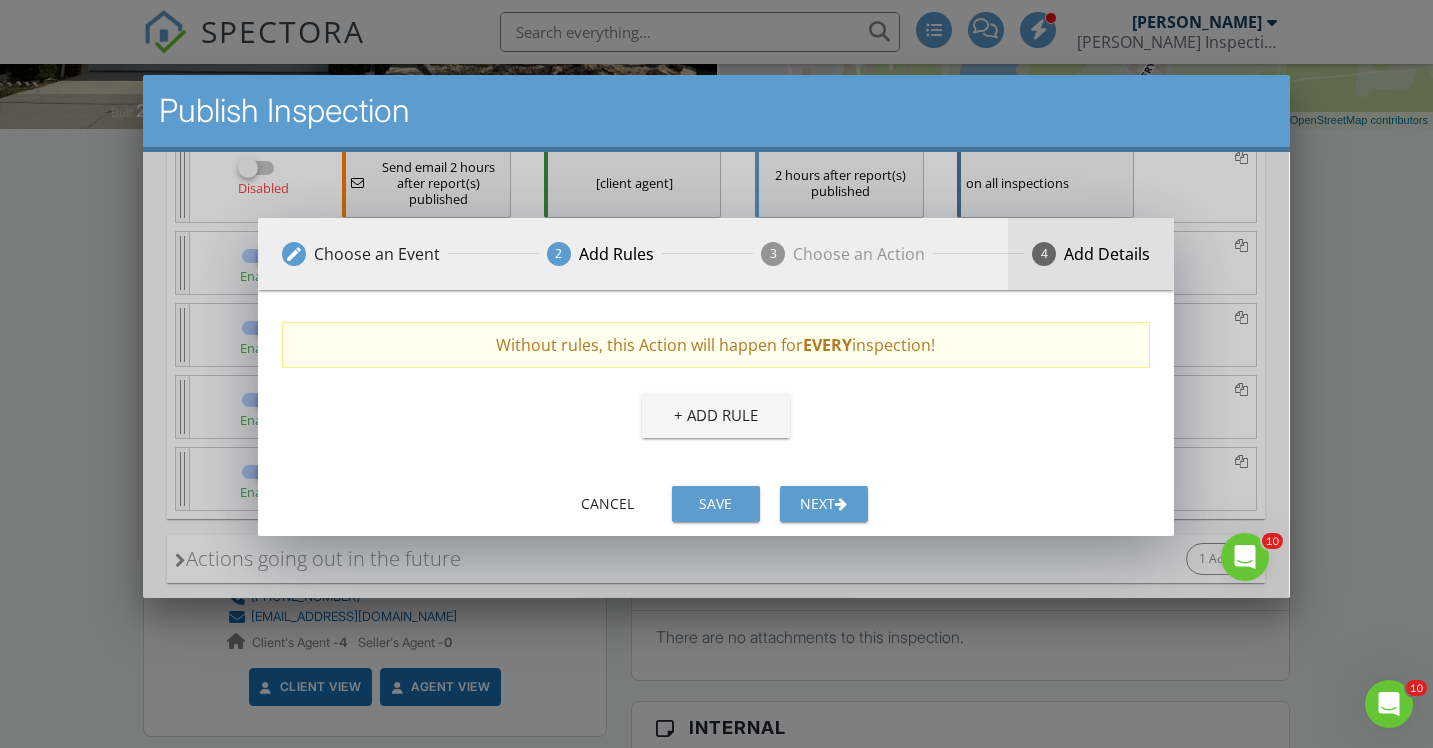 click on "Add Details" at bounding box center [1107, 253] 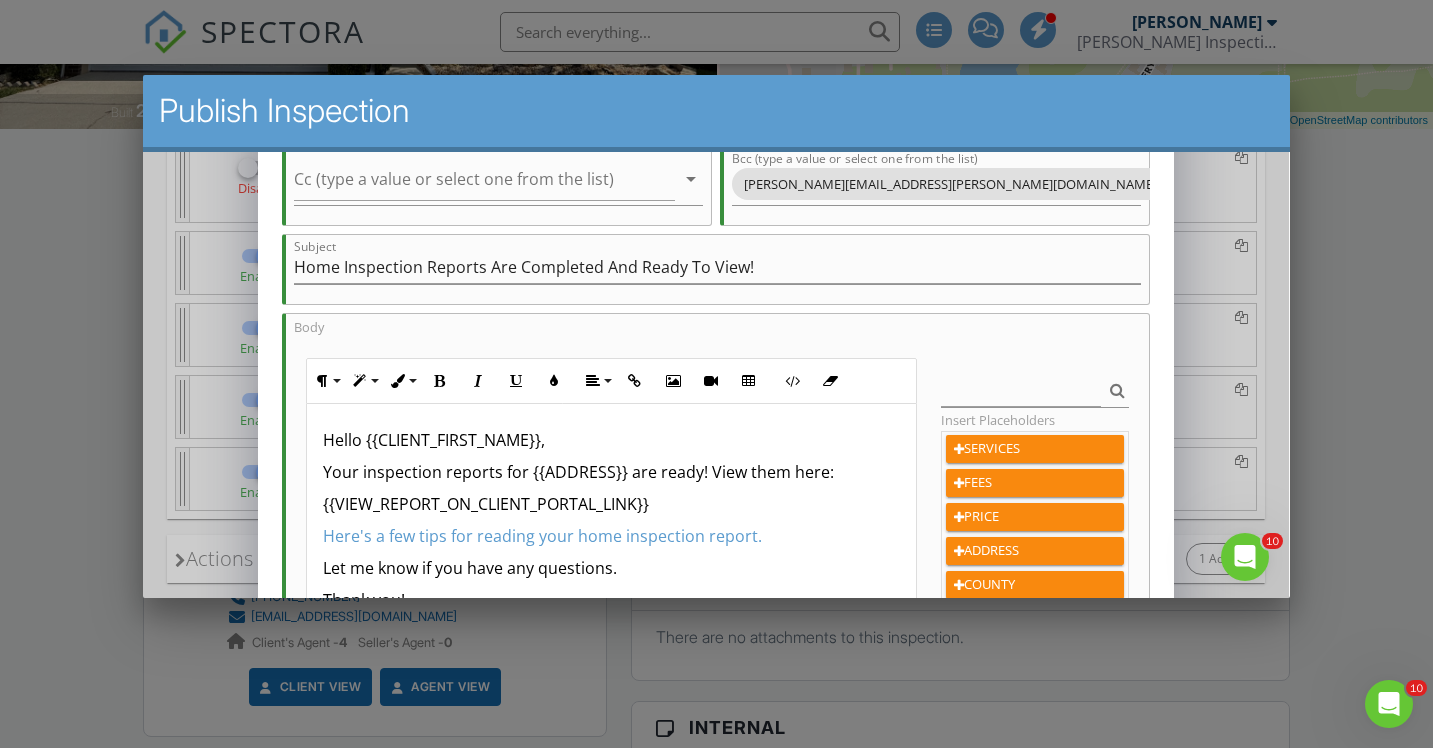scroll, scrollTop: 307, scrollLeft: 0, axis: vertical 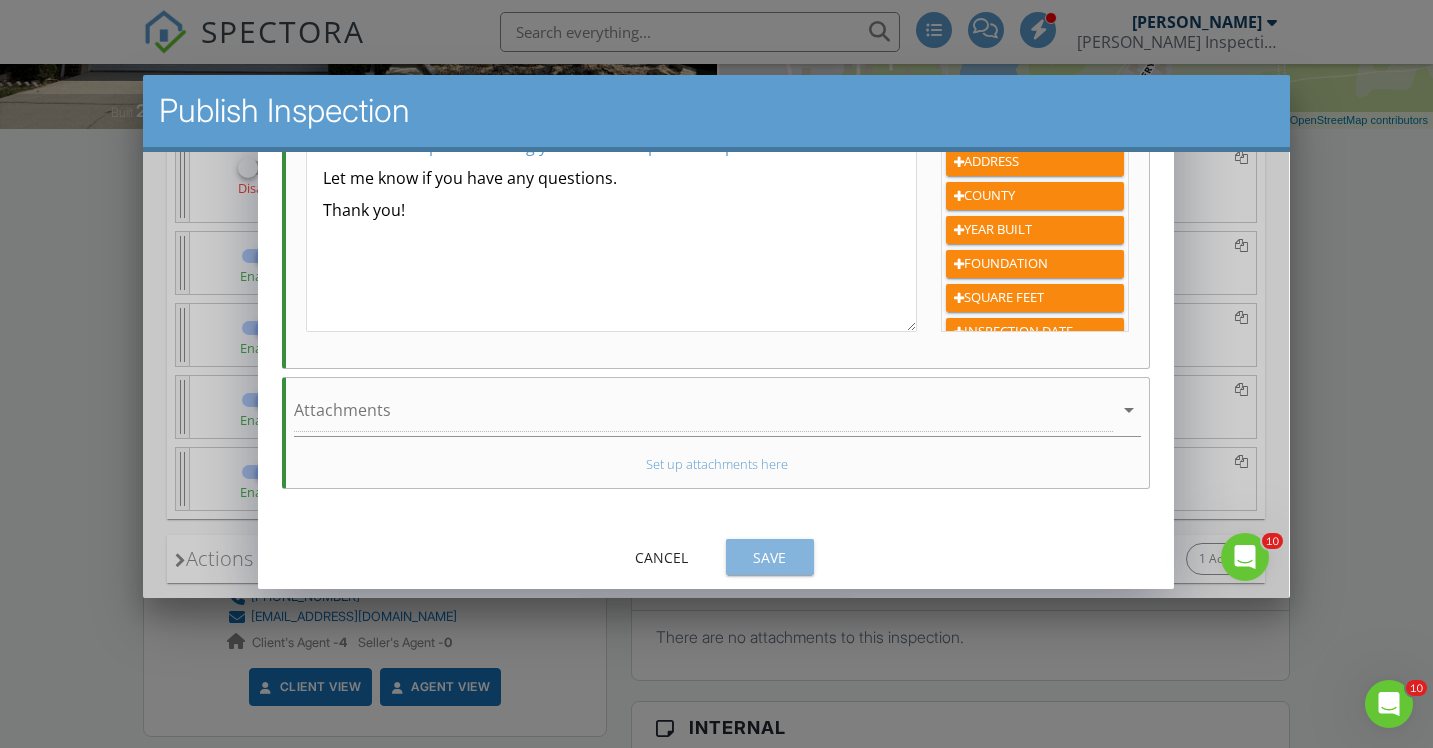 click on "Save" at bounding box center (770, 556) 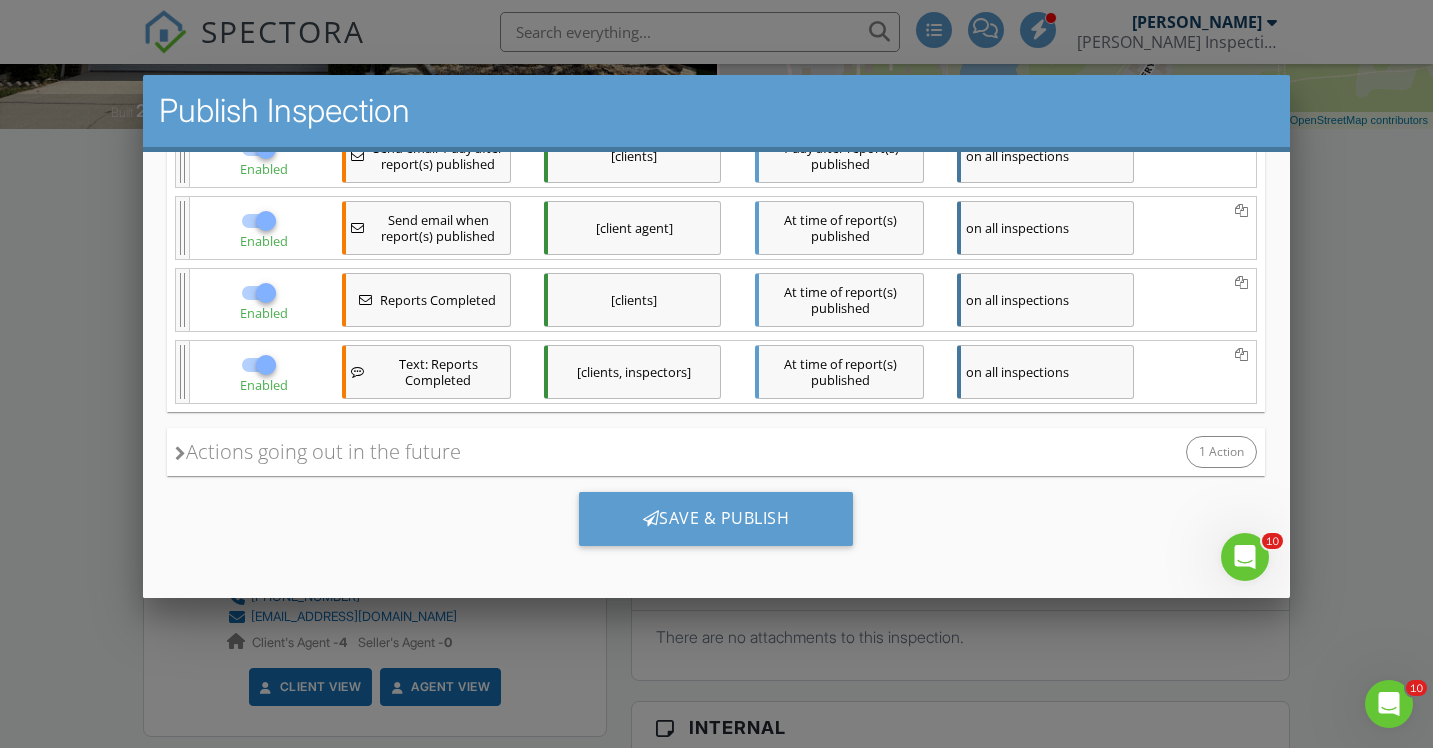 scroll, scrollTop: 479, scrollLeft: 0, axis: vertical 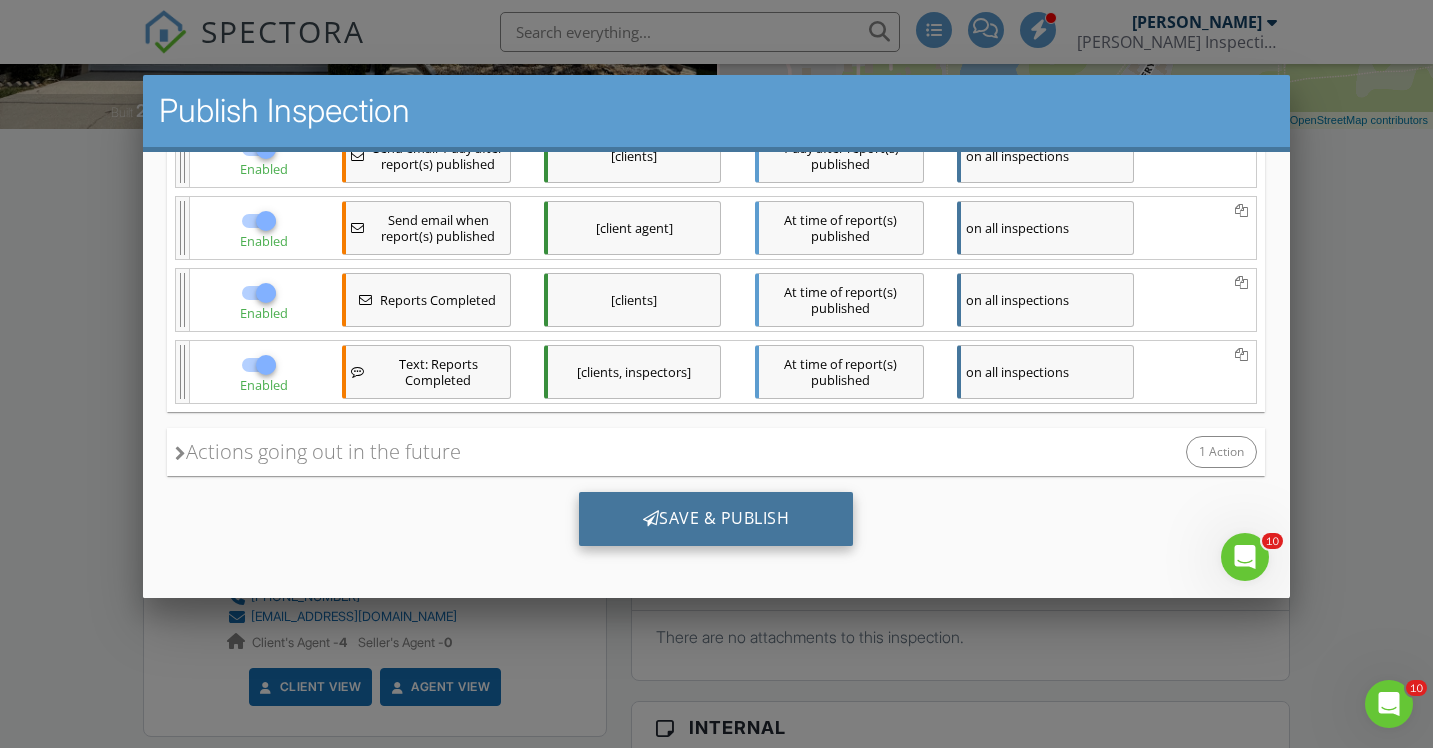 click on "Save & Publish" at bounding box center [716, 518] 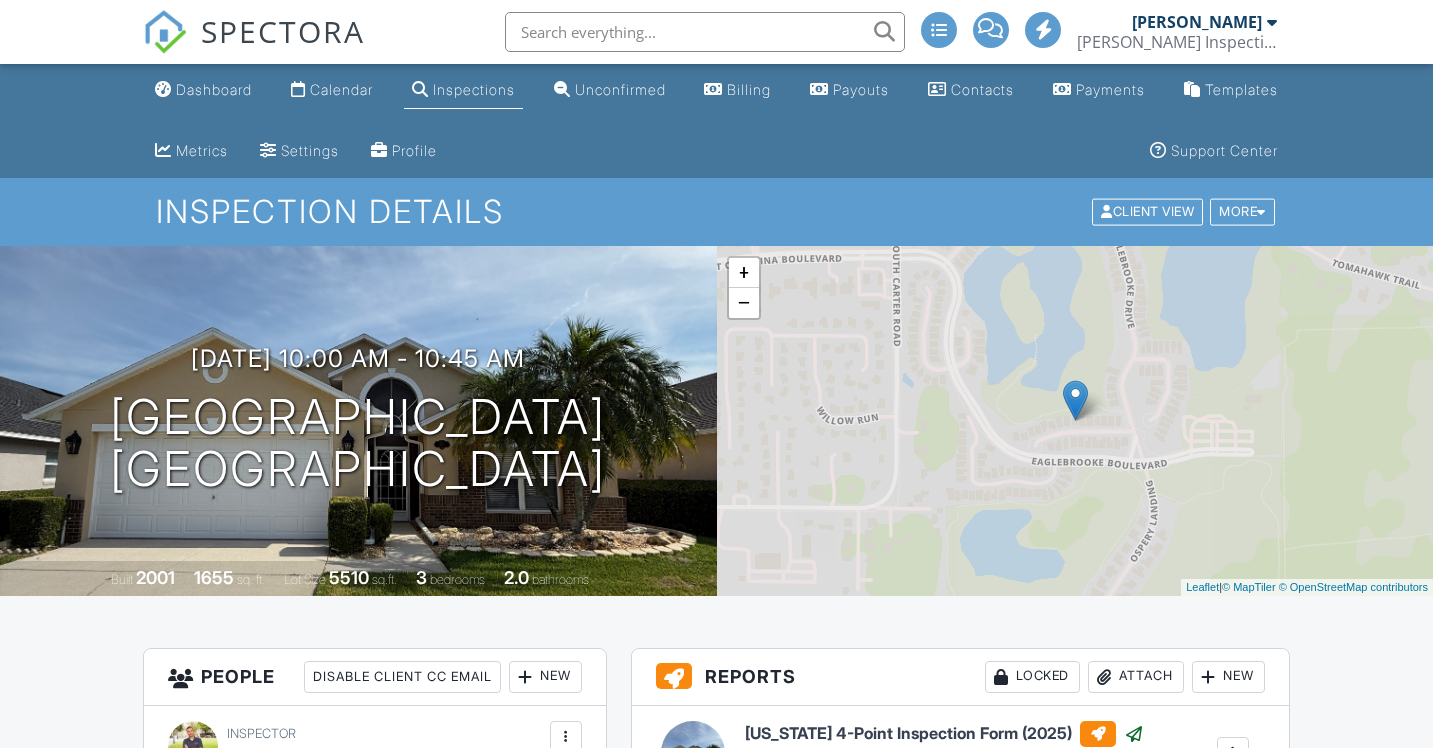 scroll, scrollTop: 0, scrollLeft: 0, axis: both 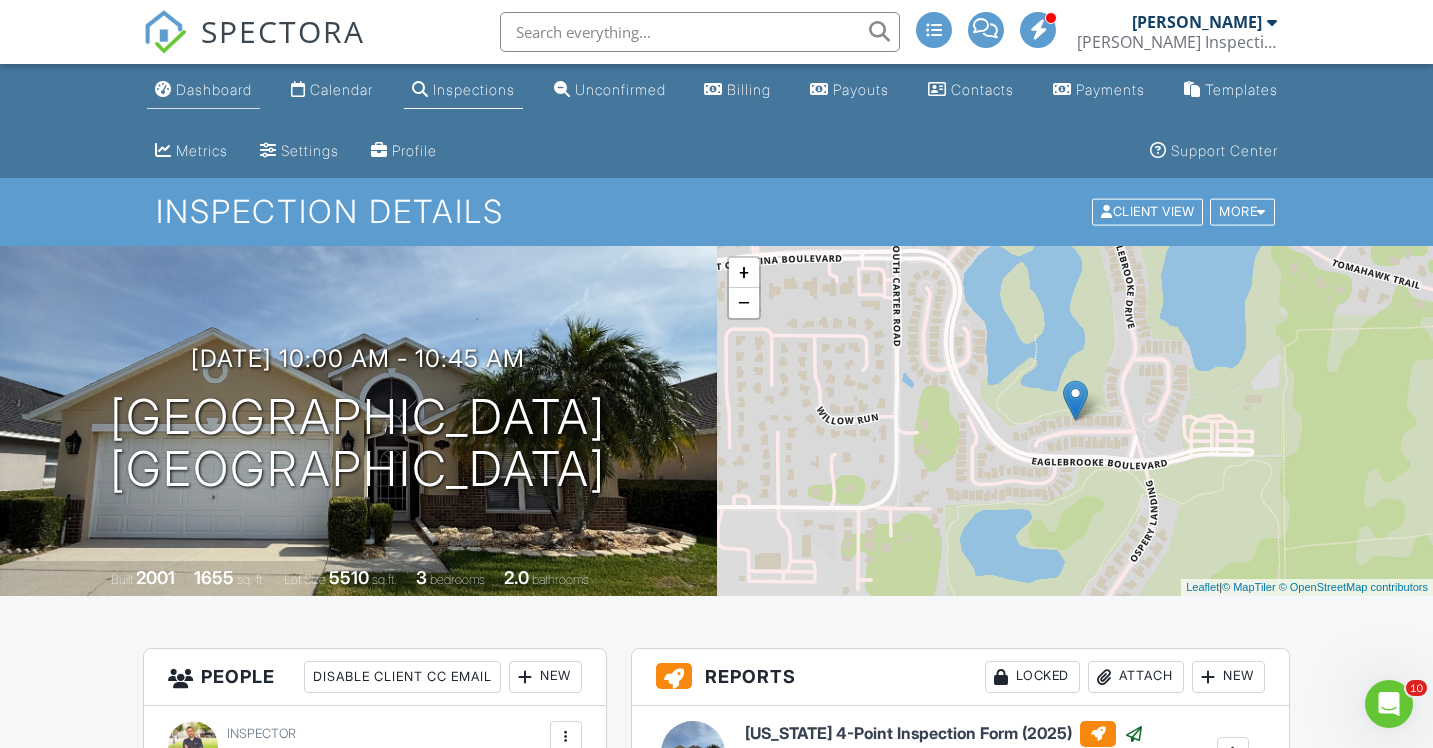 click on "Dashboard" at bounding box center (203, 90) 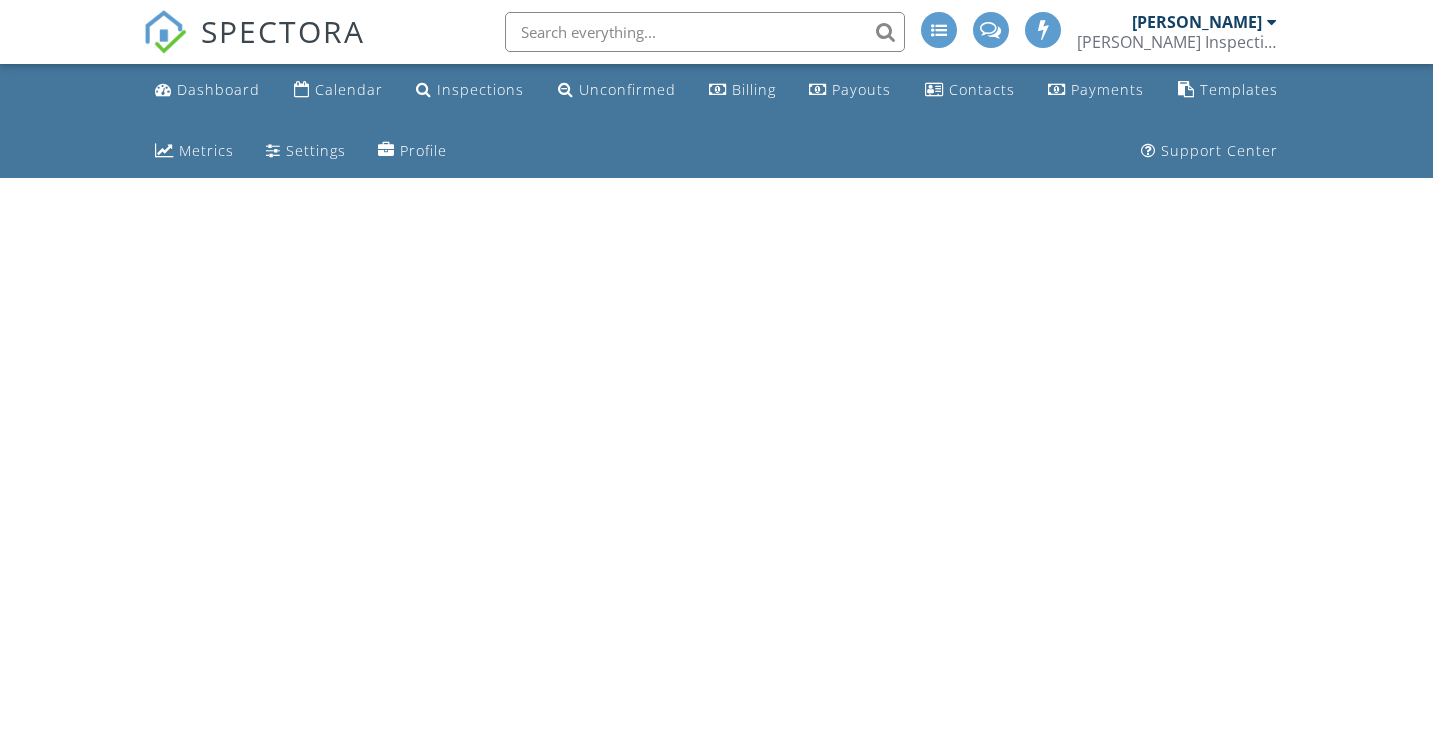 scroll, scrollTop: 0, scrollLeft: 0, axis: both 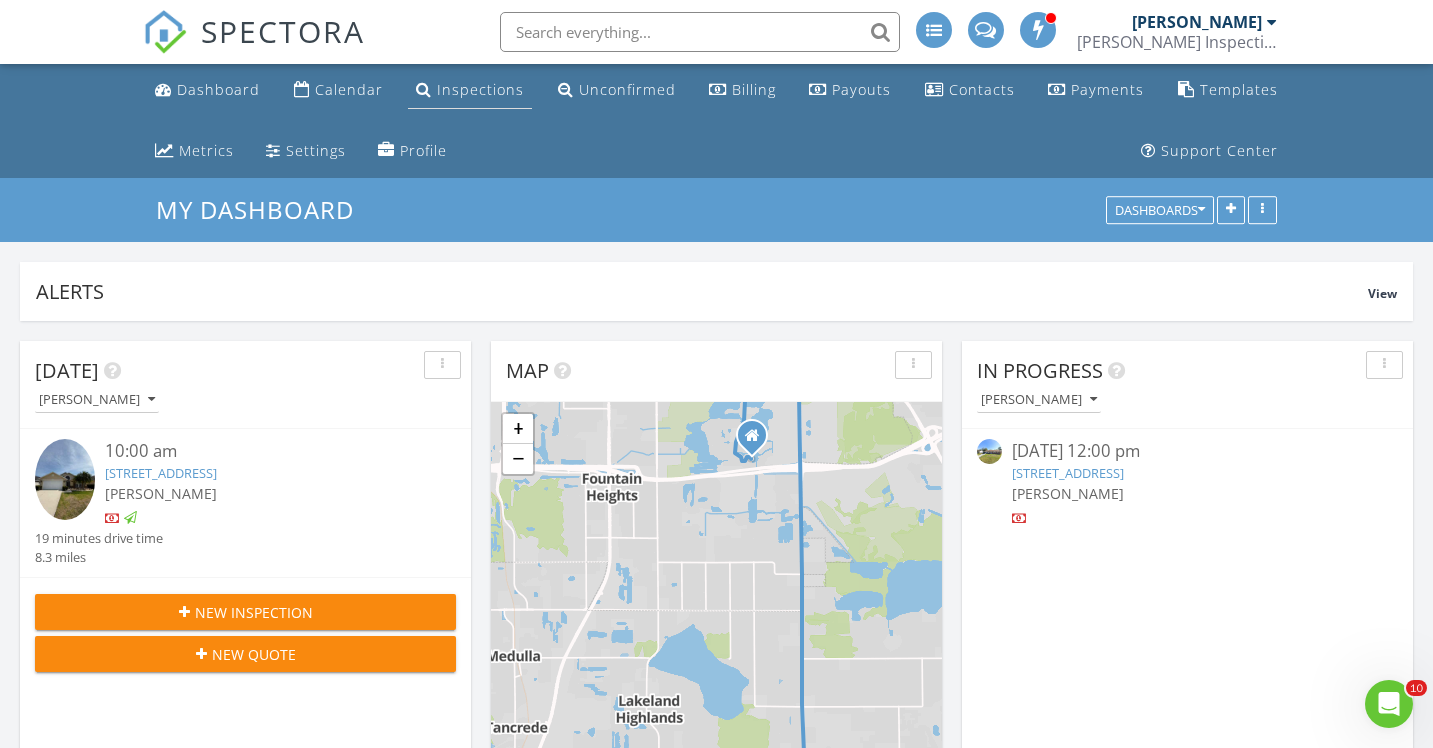 click on "Inspections" at bounding box center (480, 89) 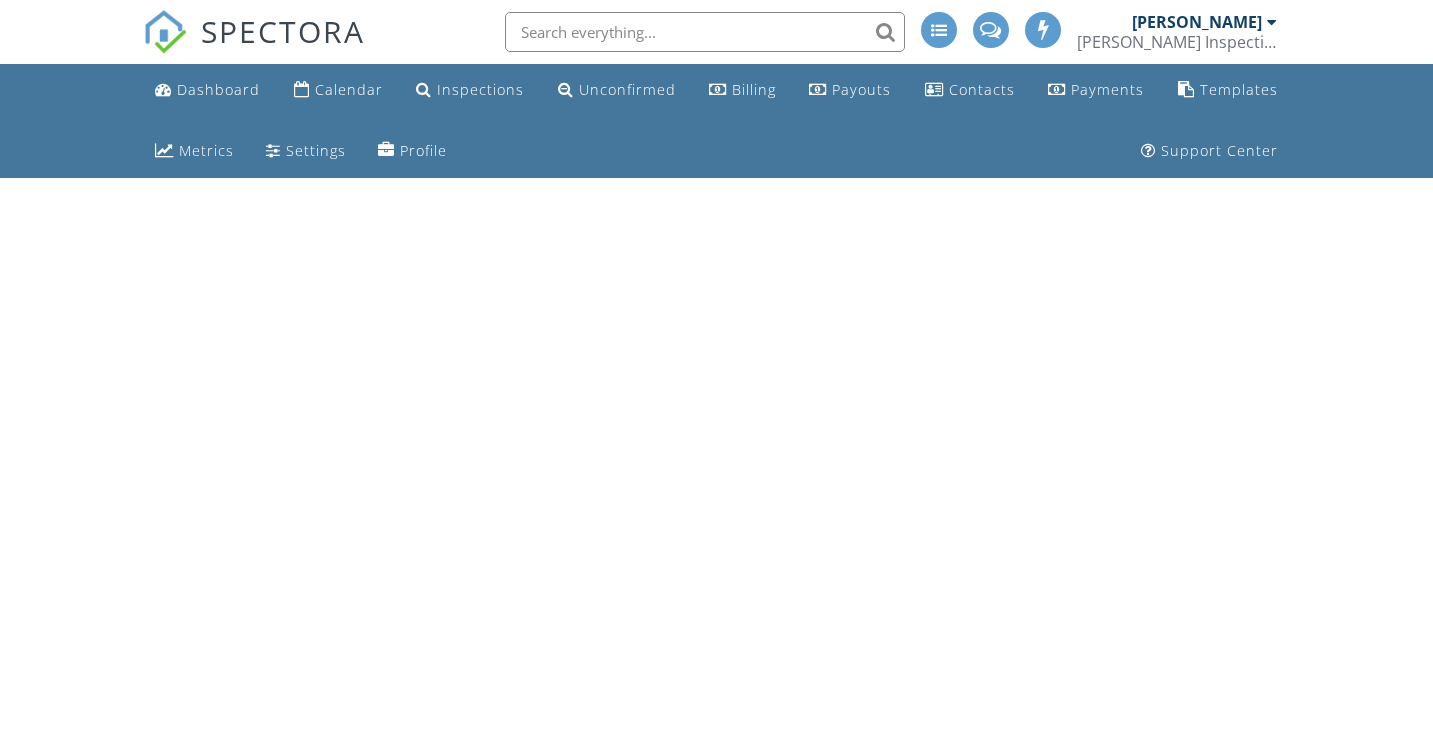scroll, scrollTop: 0, scrollLeft: 0, axis: both 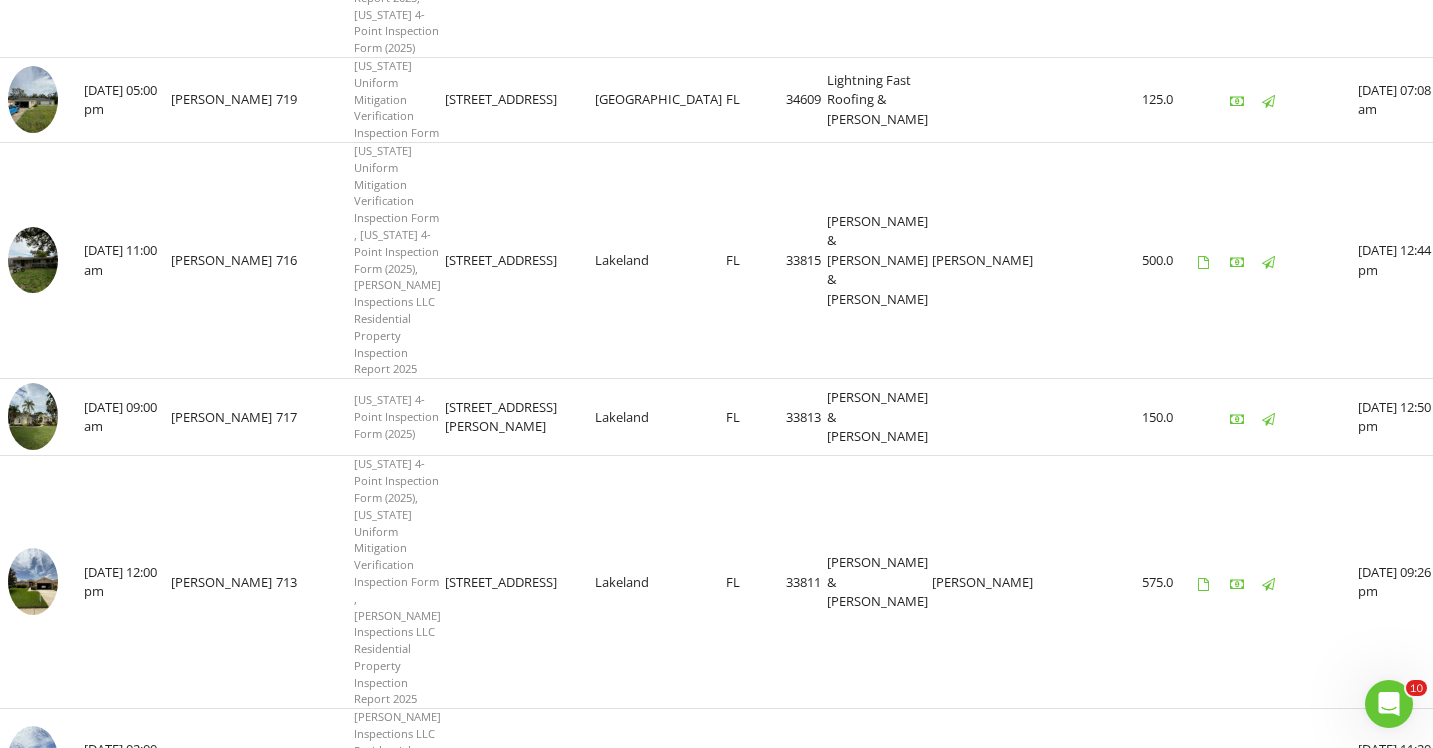 click at bounding box center (33, -138) 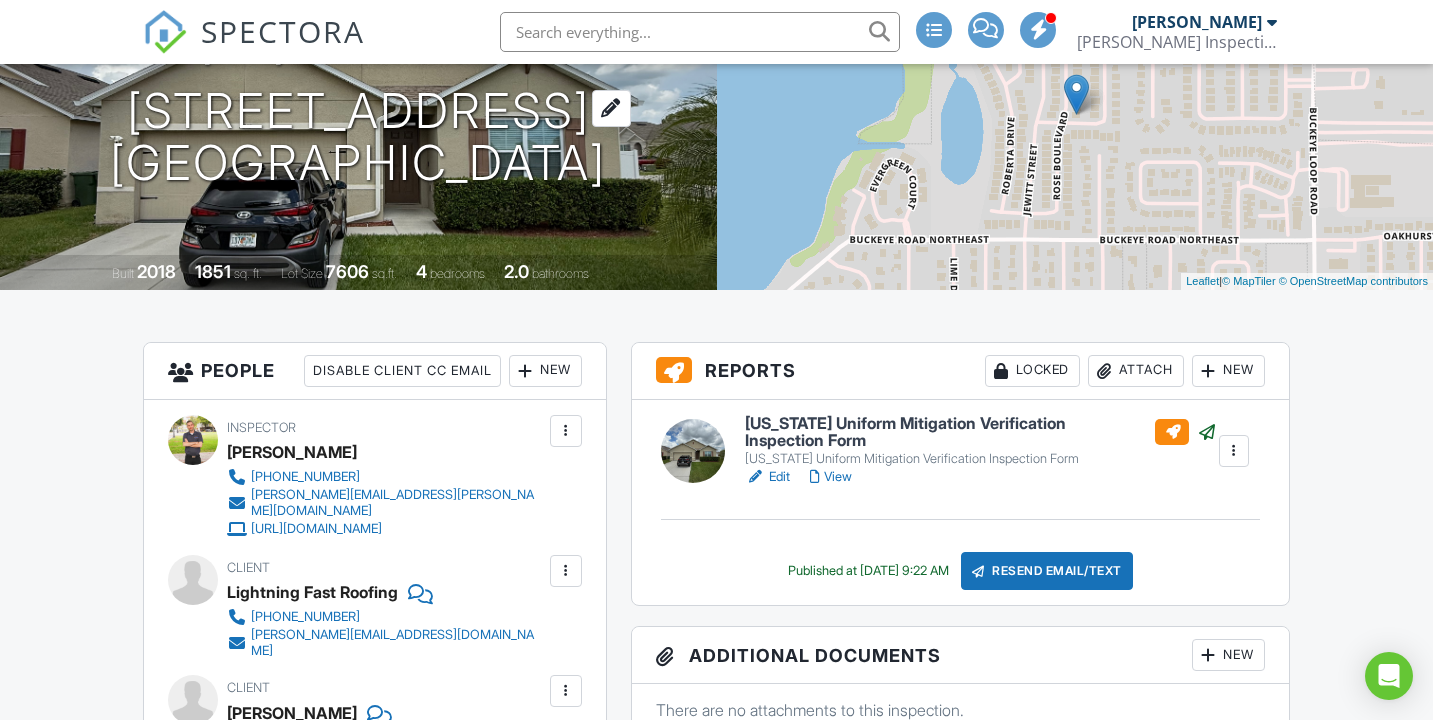 scroll, scrollTop: 0, scrollLeft: 0, axis: both 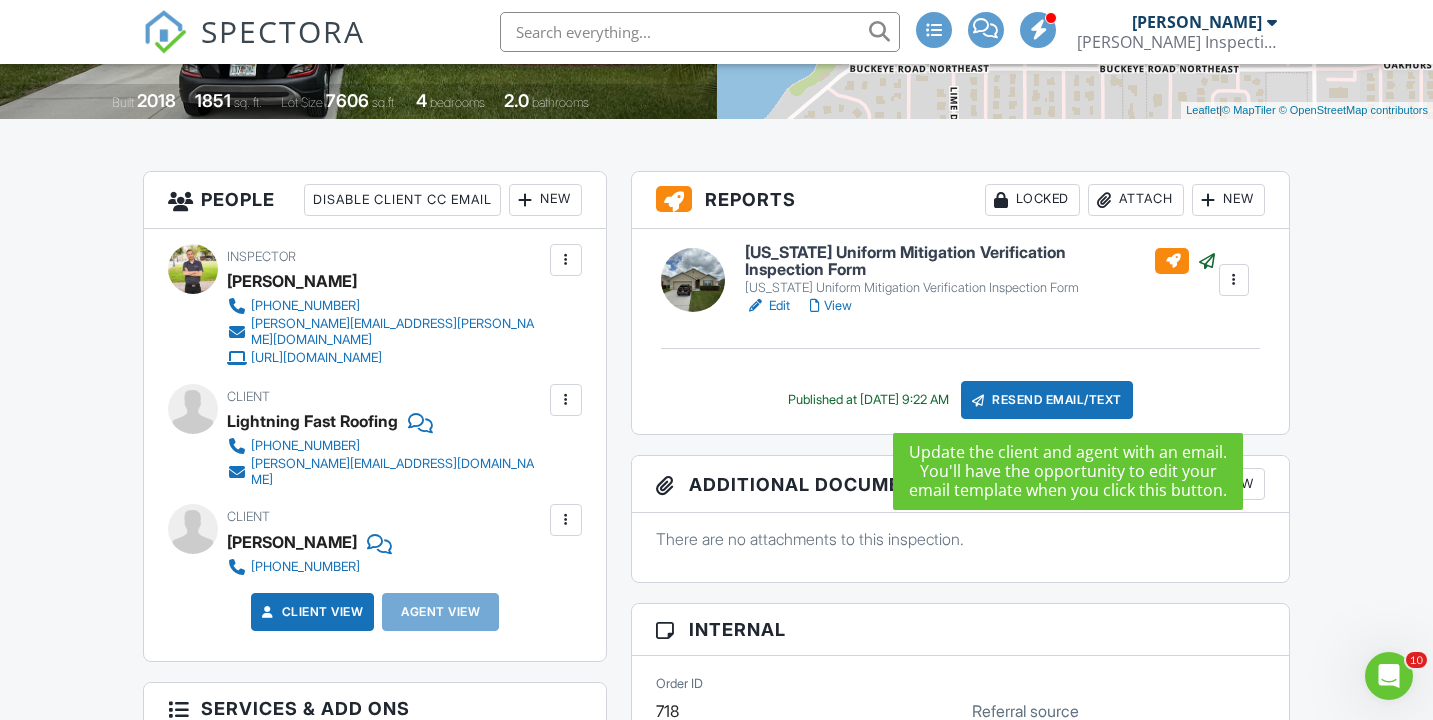 click on "Resend Email/Text" at bounding box center [1047, 400] 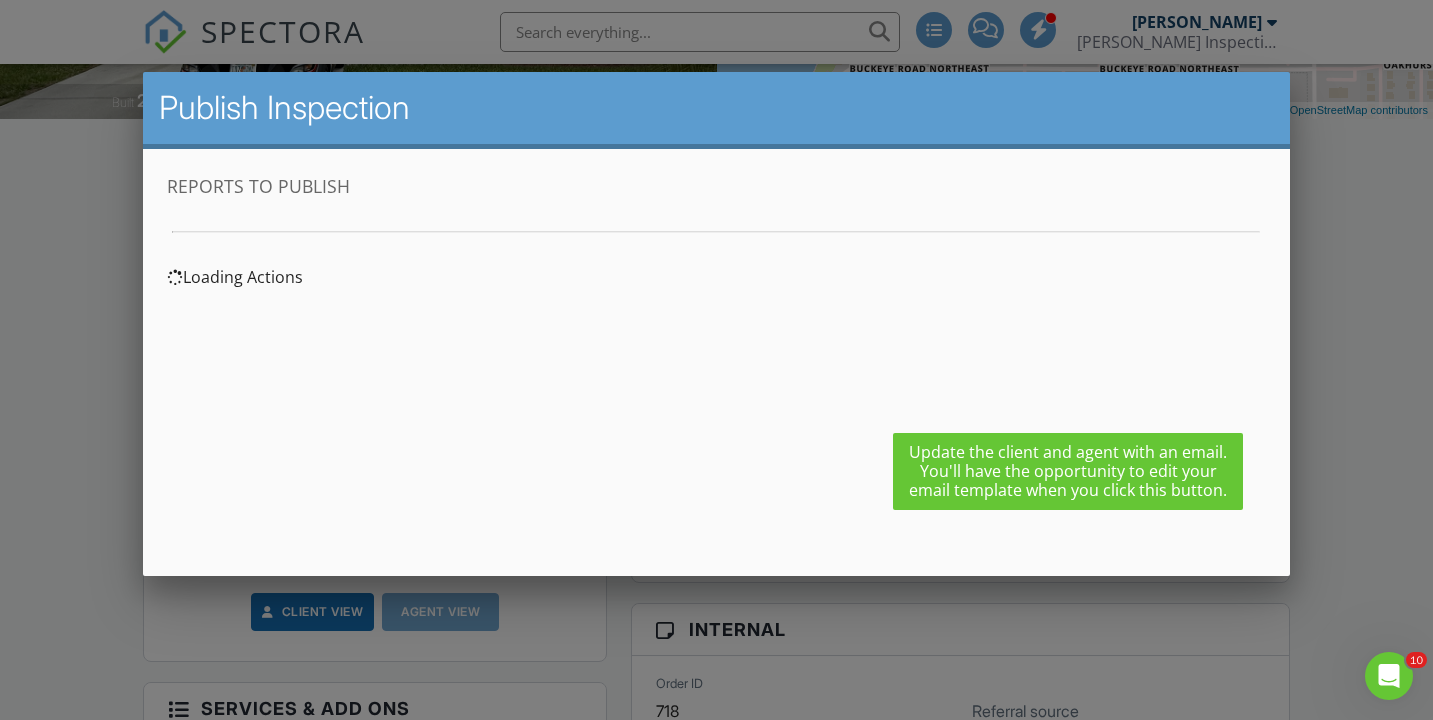 scroll, scrollTop: 0, scrollLeft: 0, axis: both 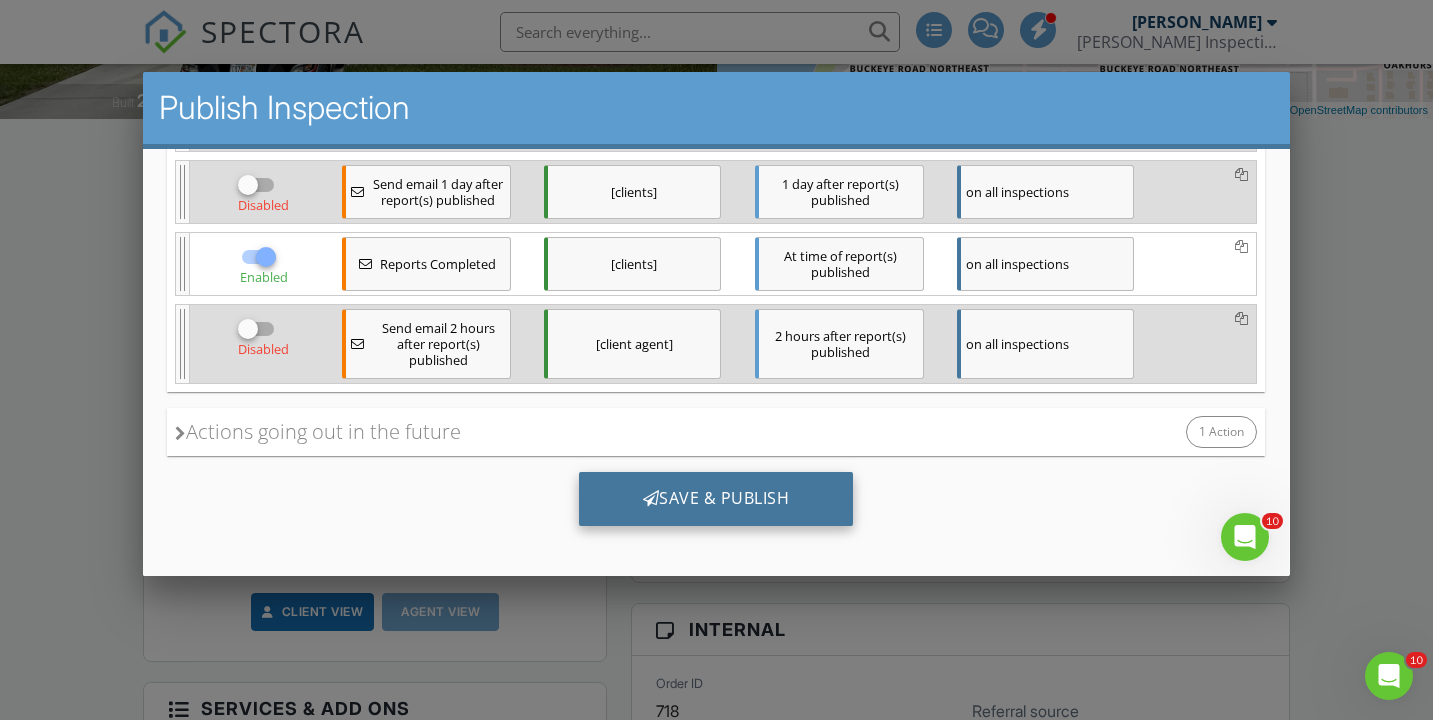click on "Save & Publish" at bounding box center (716, 499) 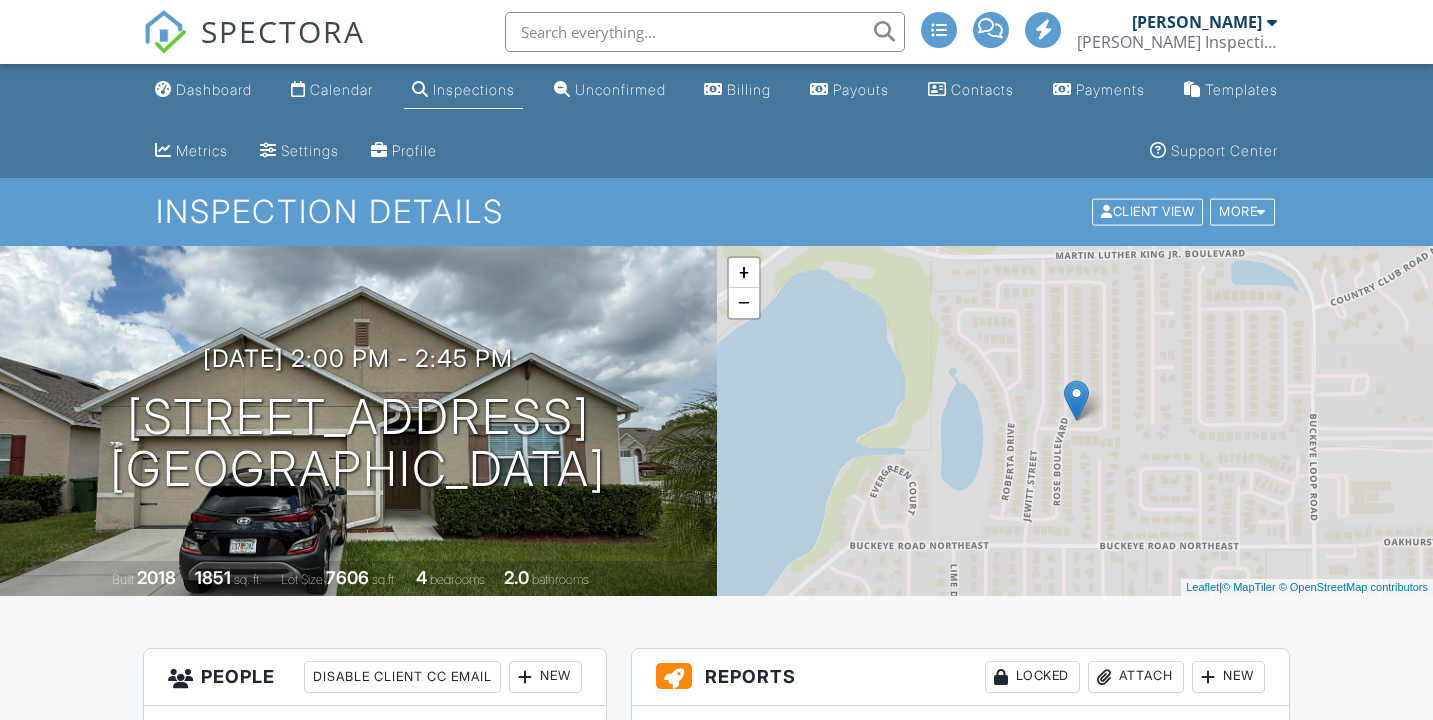 scroll, scrollTop: 0, scrollLeft: 0, axis: both 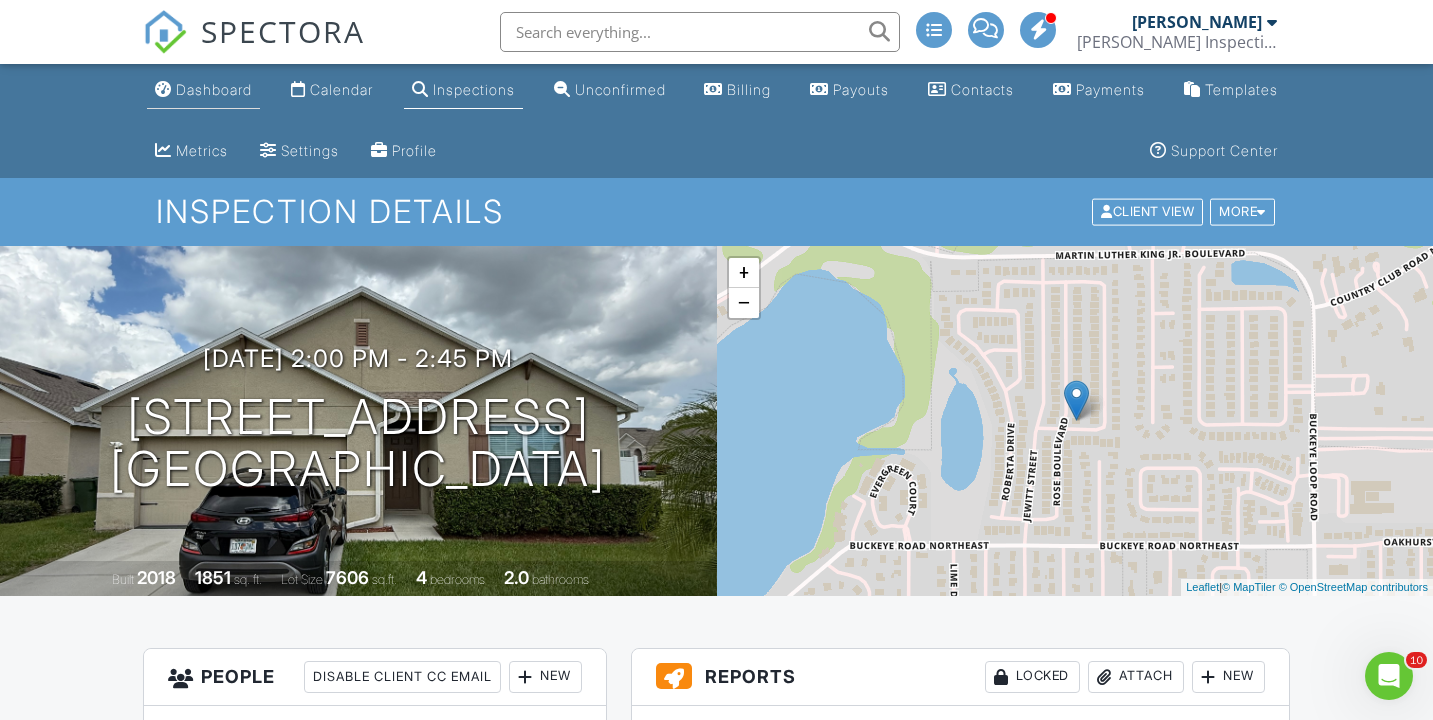 click on "Dashboard" at bounding box center [214, 89] 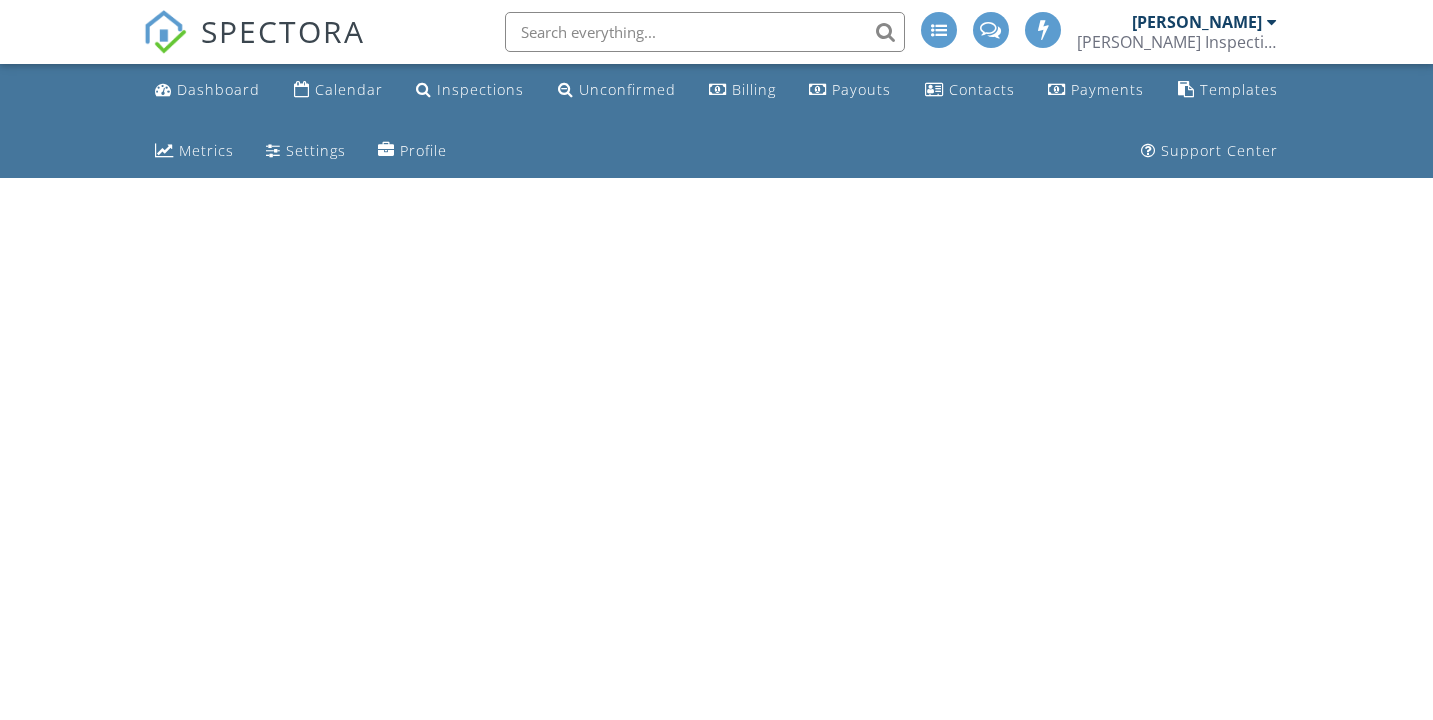 scroll, scrollTop: 0, scrollLeft: 0, axis: both 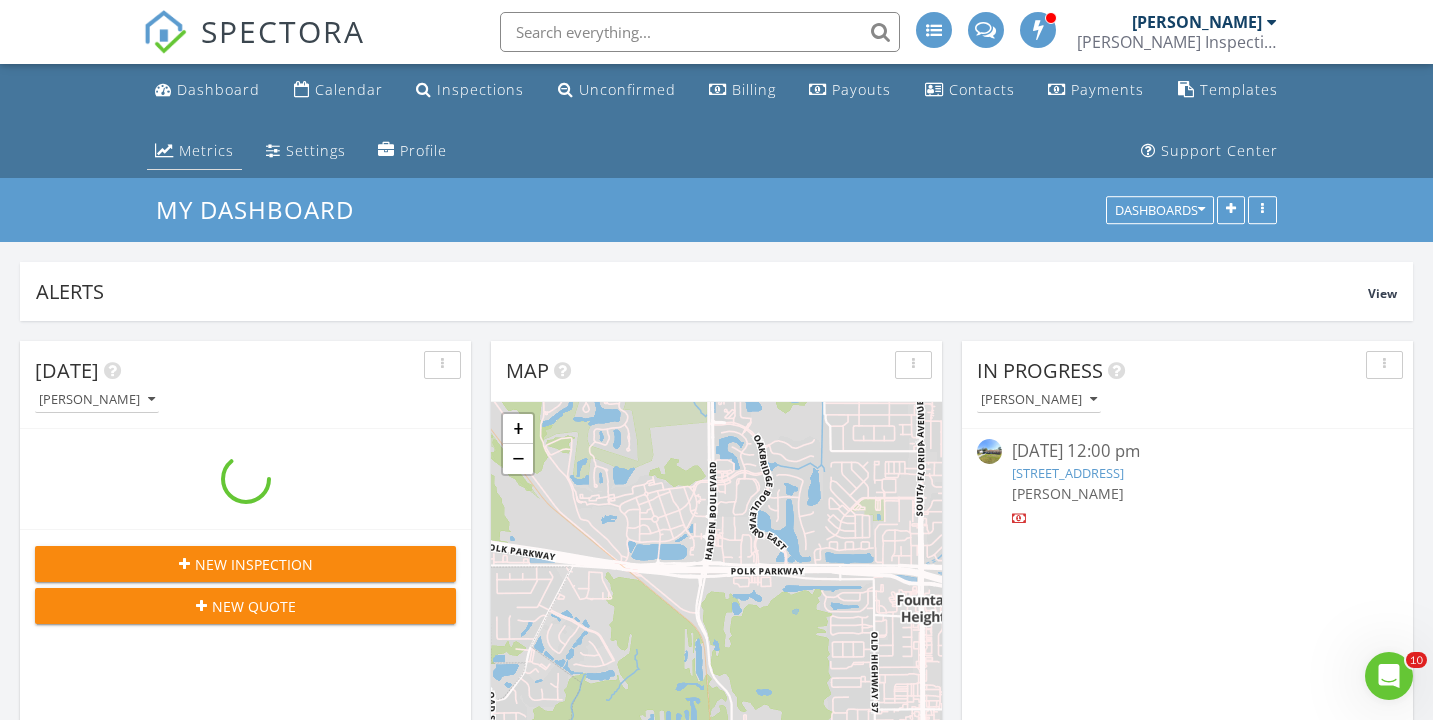 click on "Metrics" at bounding box center [206, 150] 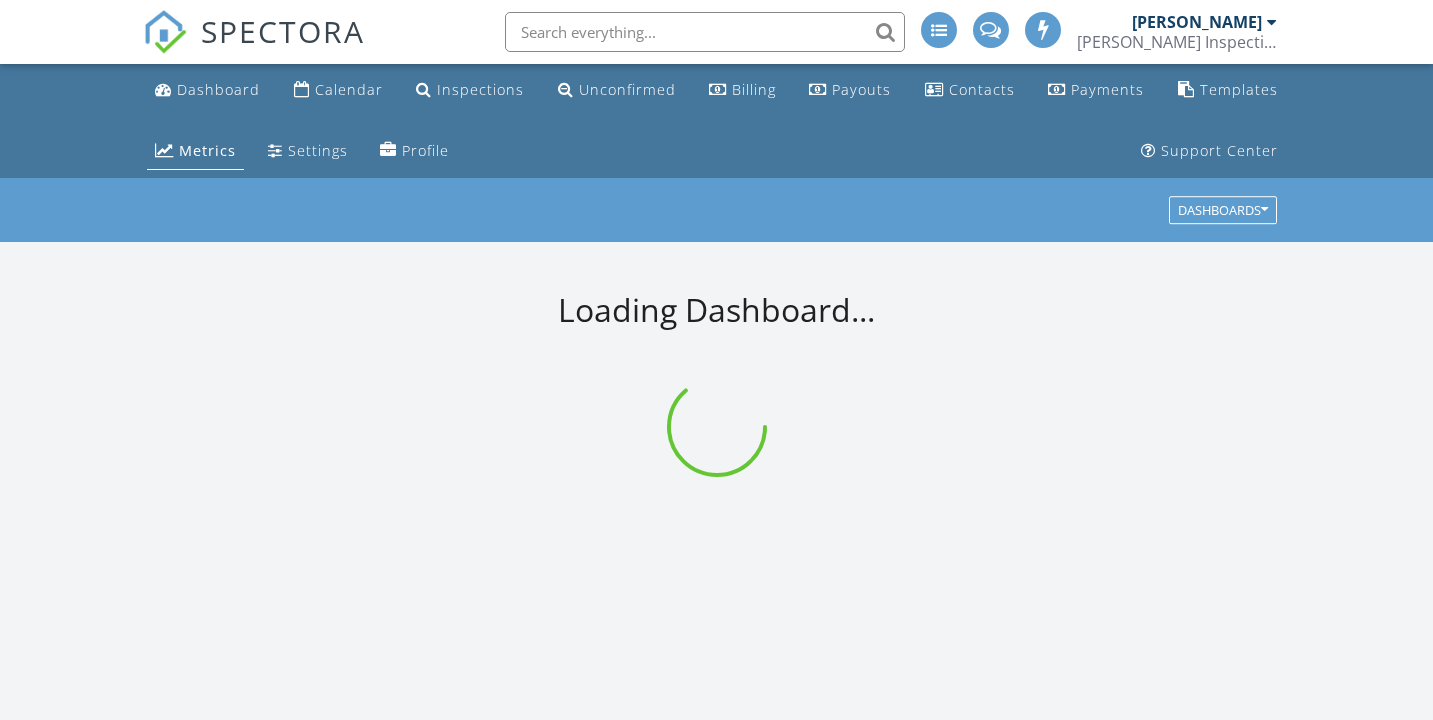 scroll, scrollTop: 0, scrollLeft: 0, axis: both 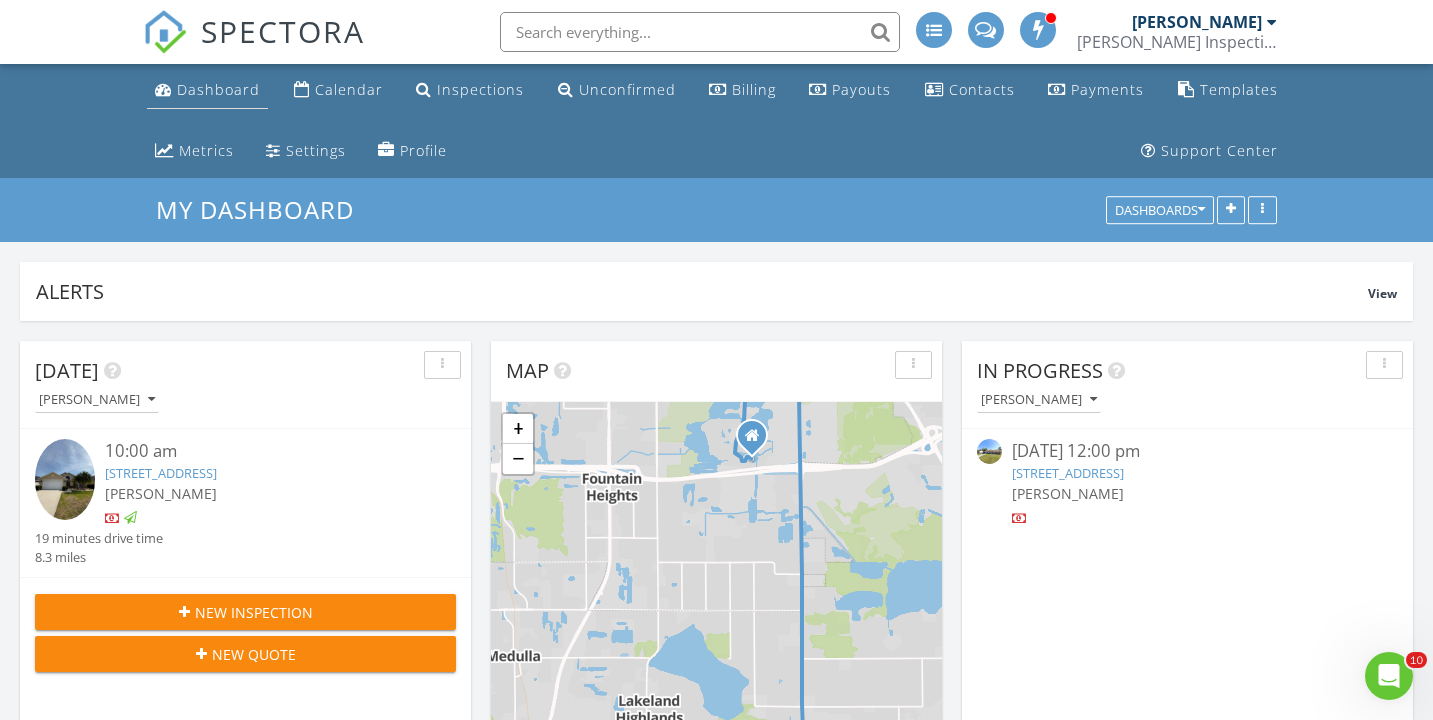 click on "Dashboard" at bounding box center (218, 89) 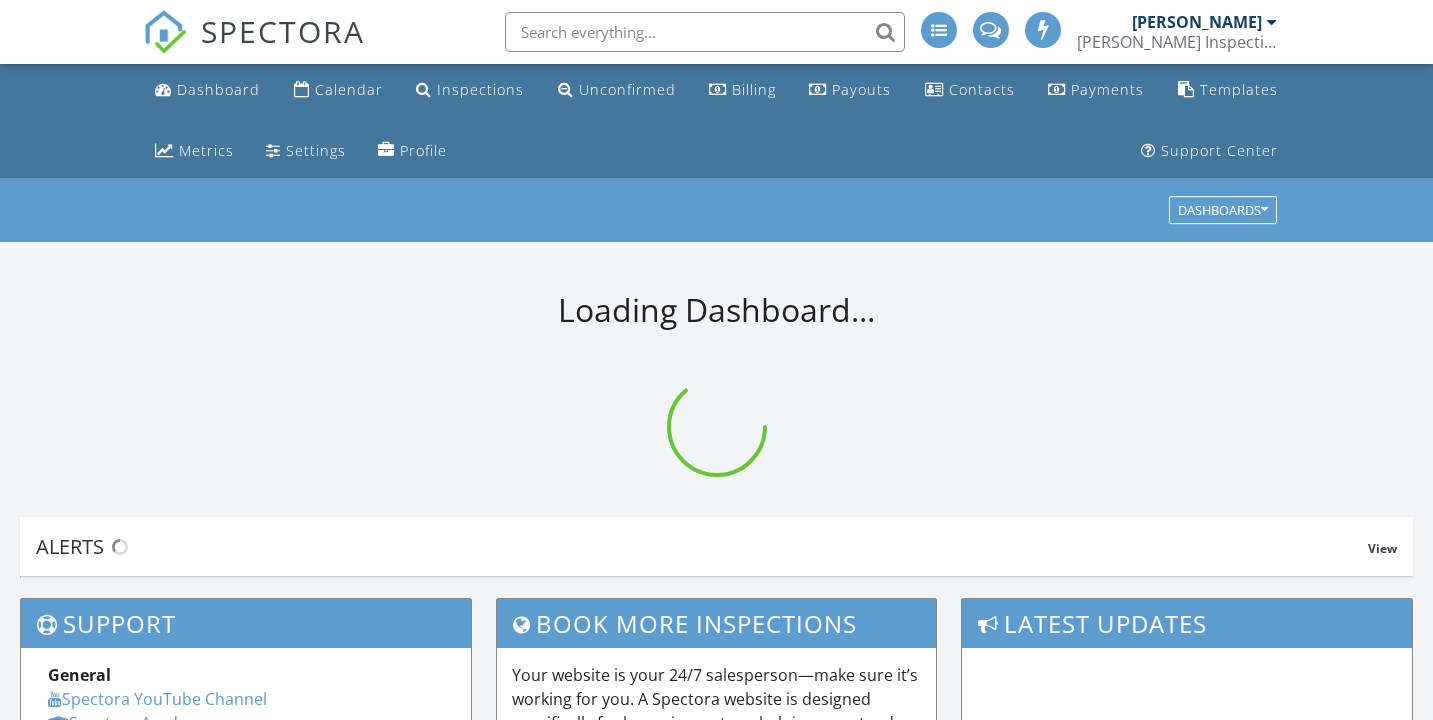 scroll, scrollTop: 0, scrollLeft: 0, axis: both 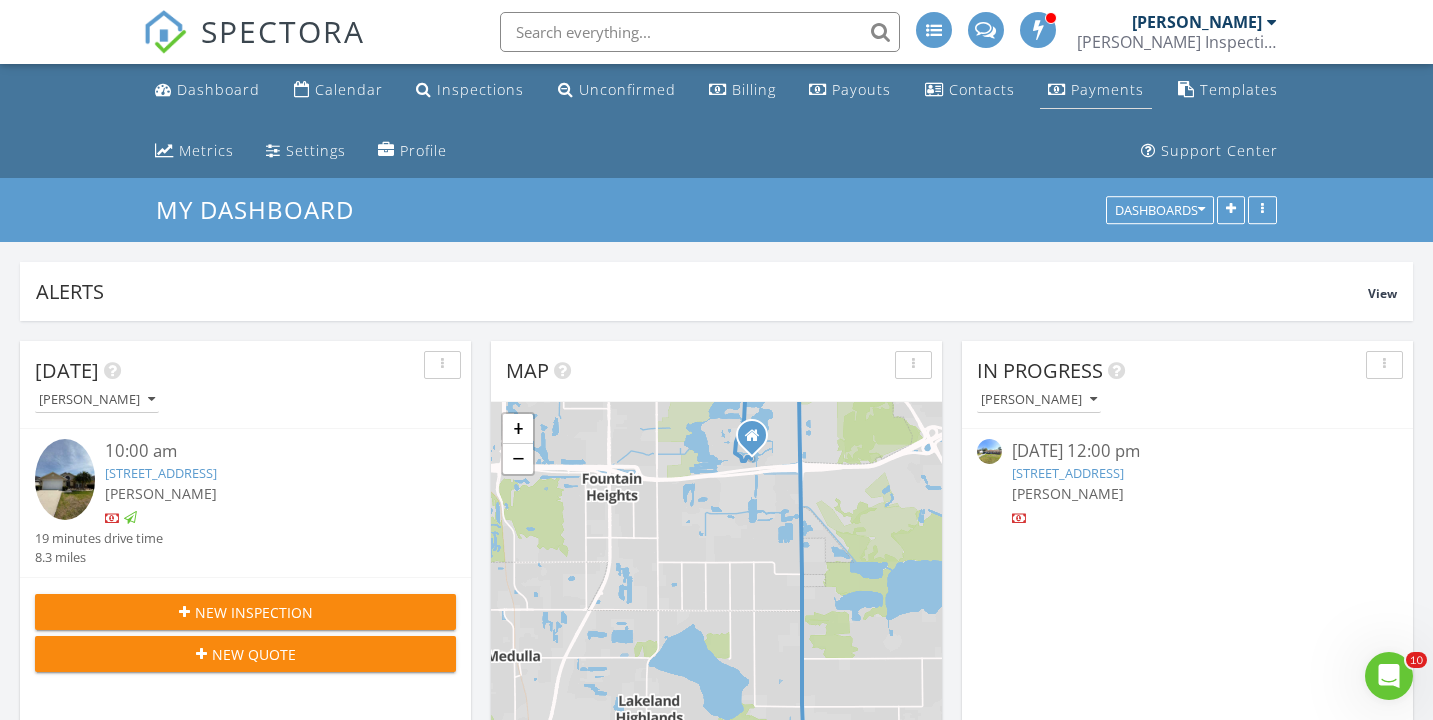 click on "Payments" at bounding box center [1096, 90] 